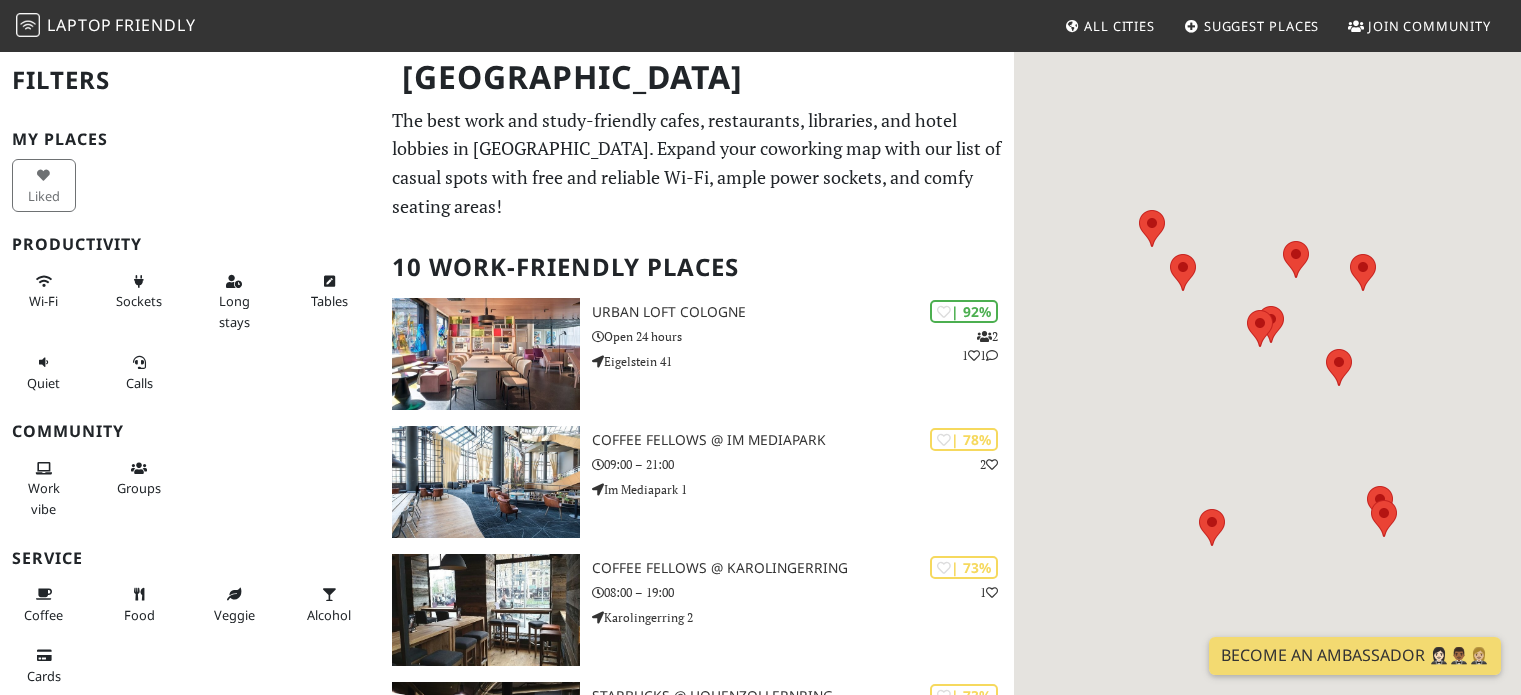 scroll, scrollTop: 0, scrollLeft: 0, axis: both 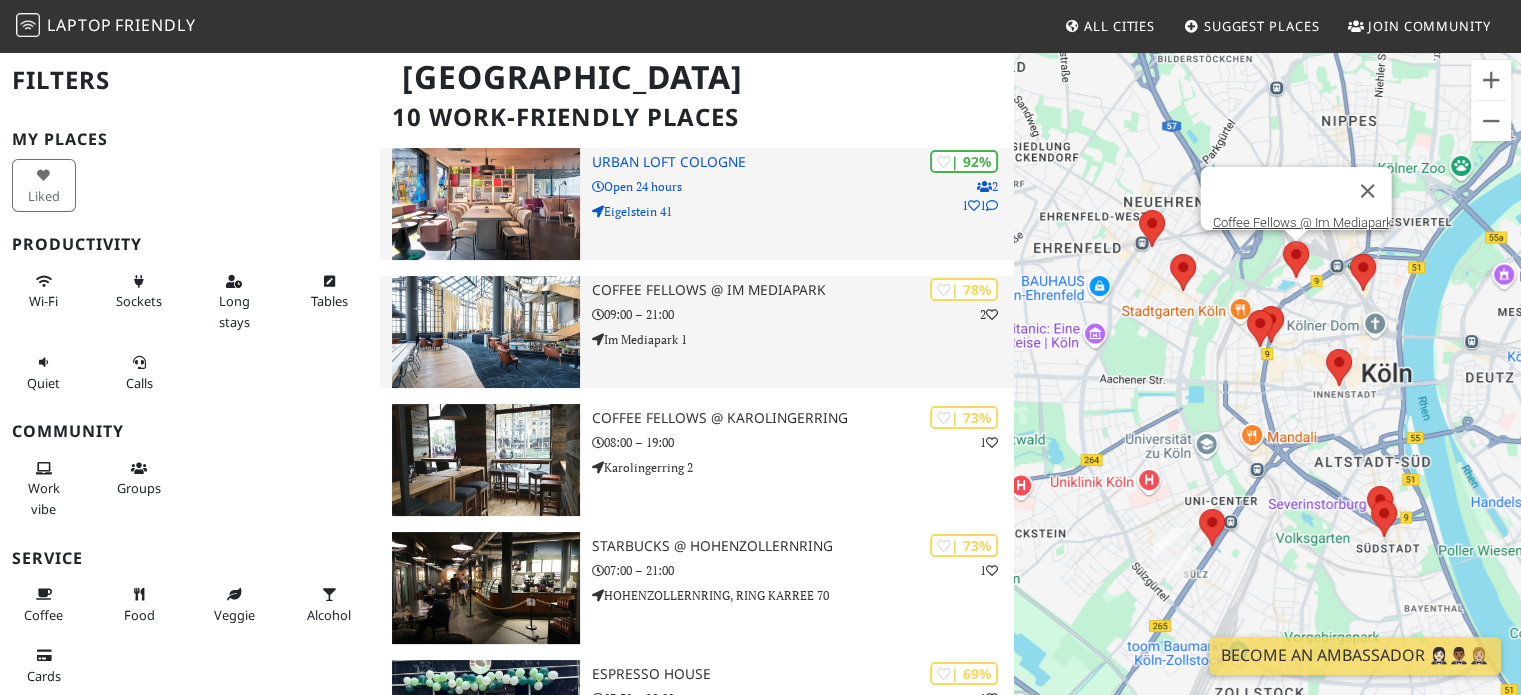 click on "09:00 – 21:00" at bounding box center (803, 314) 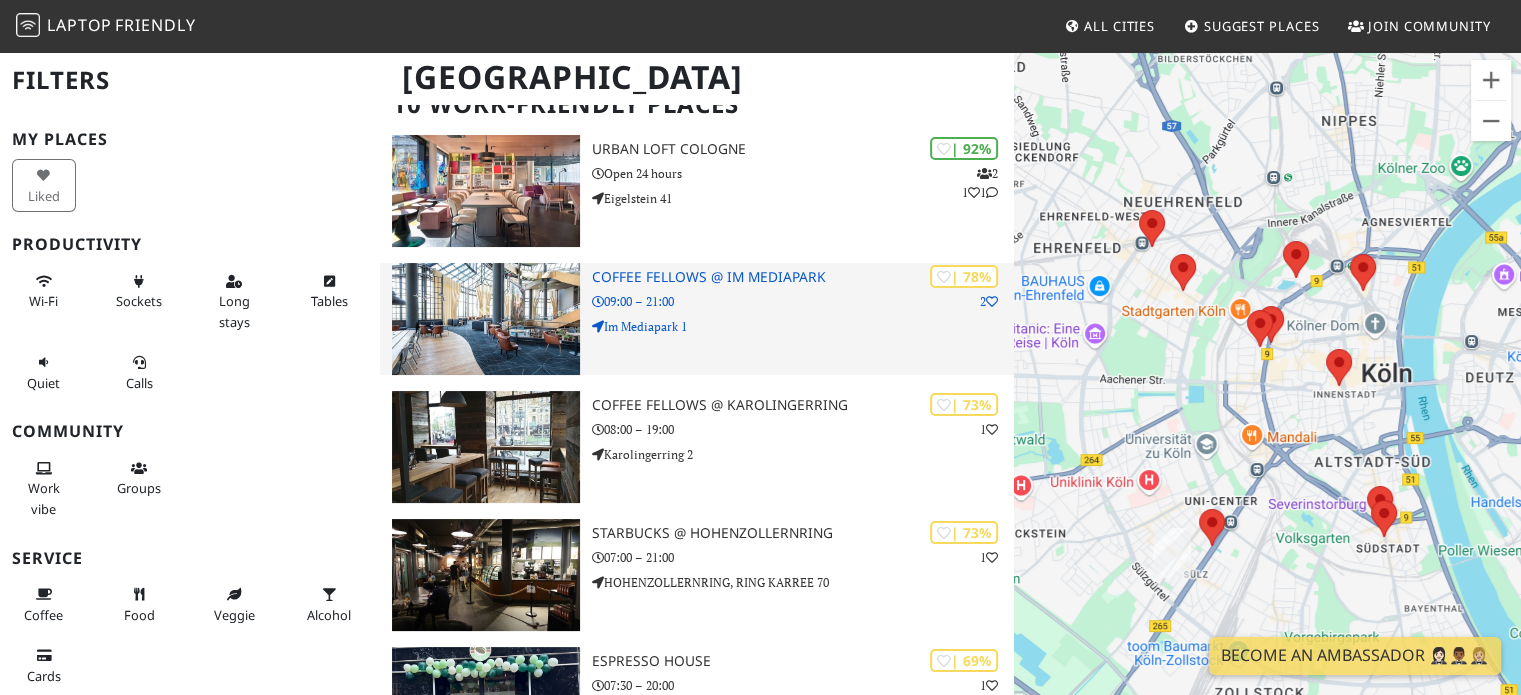 scroll, scrollTop: 166, scrollLeft: 0, axis: vertical 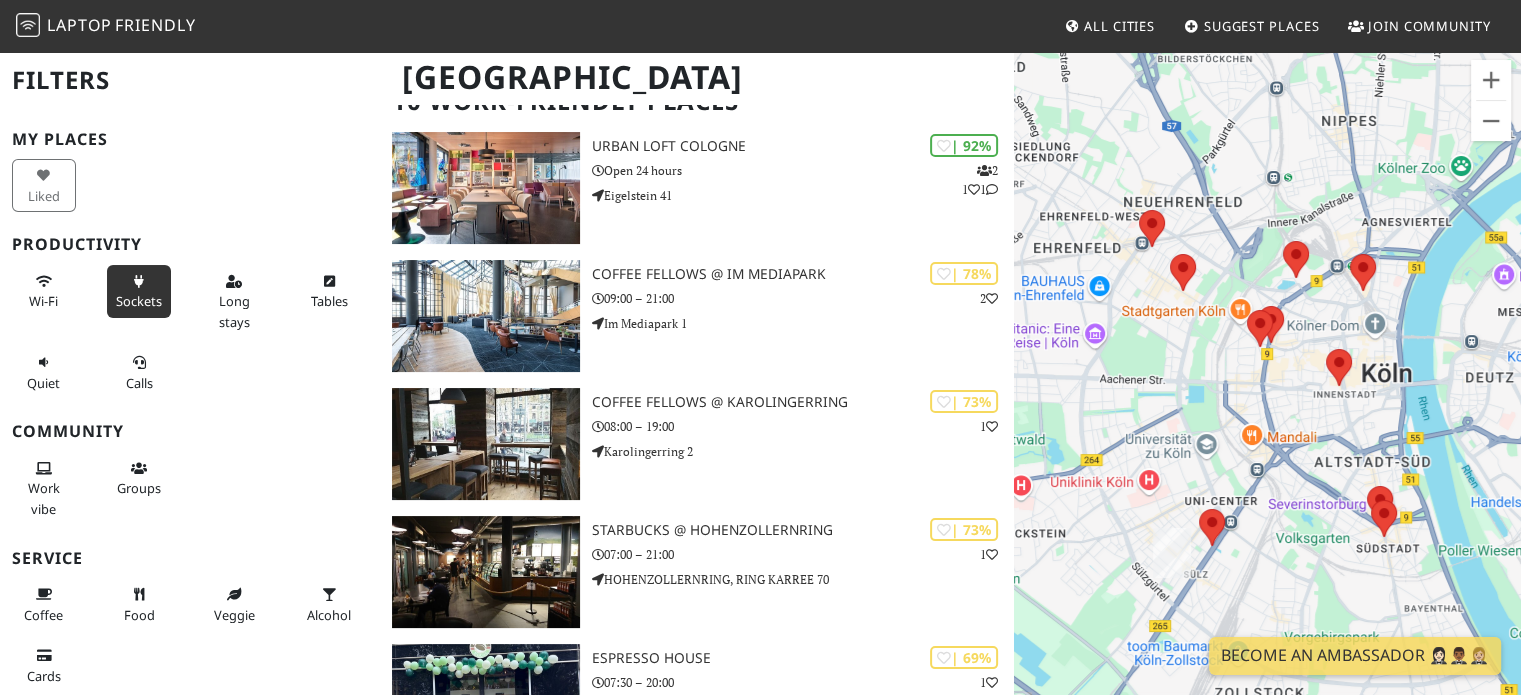 click at bounding box center (139, 282) 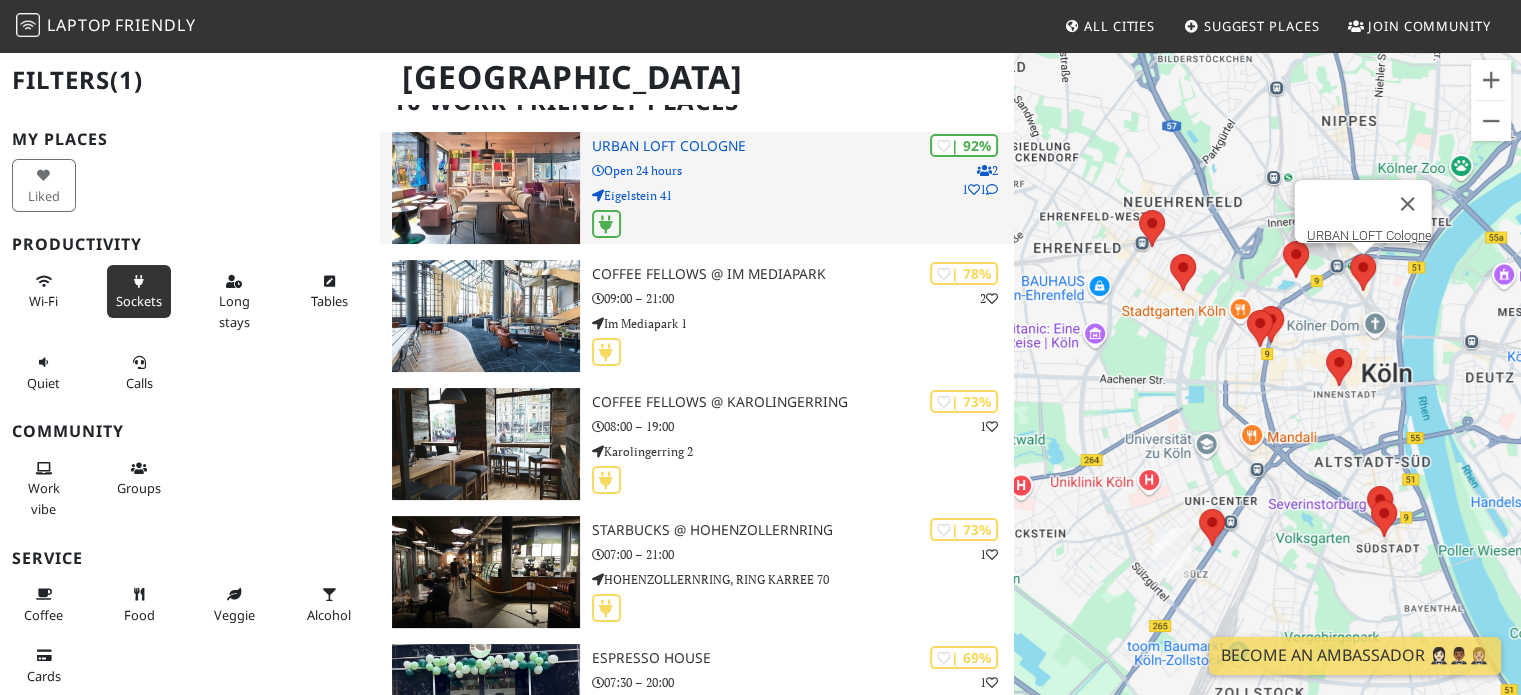 click at bounding box center [485, 188] 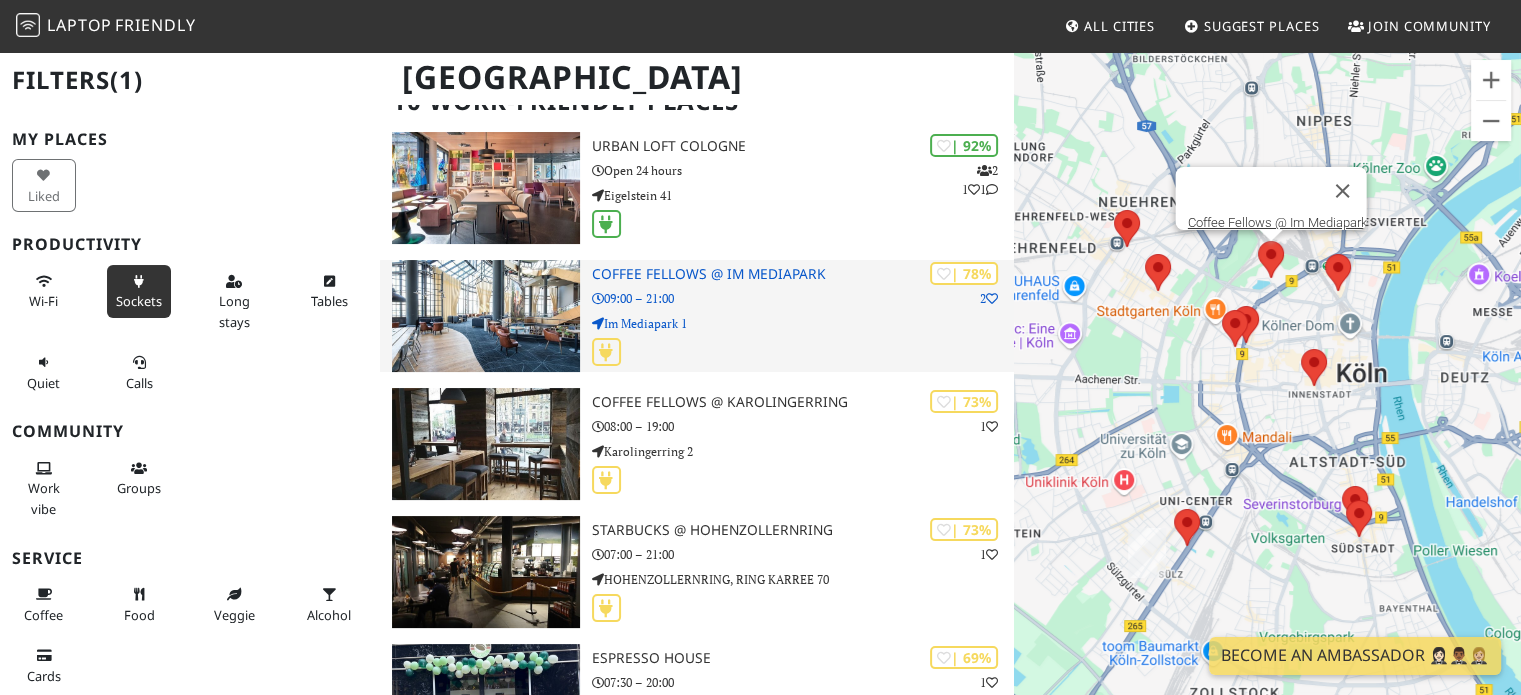 click at bounding box center [485, 316] 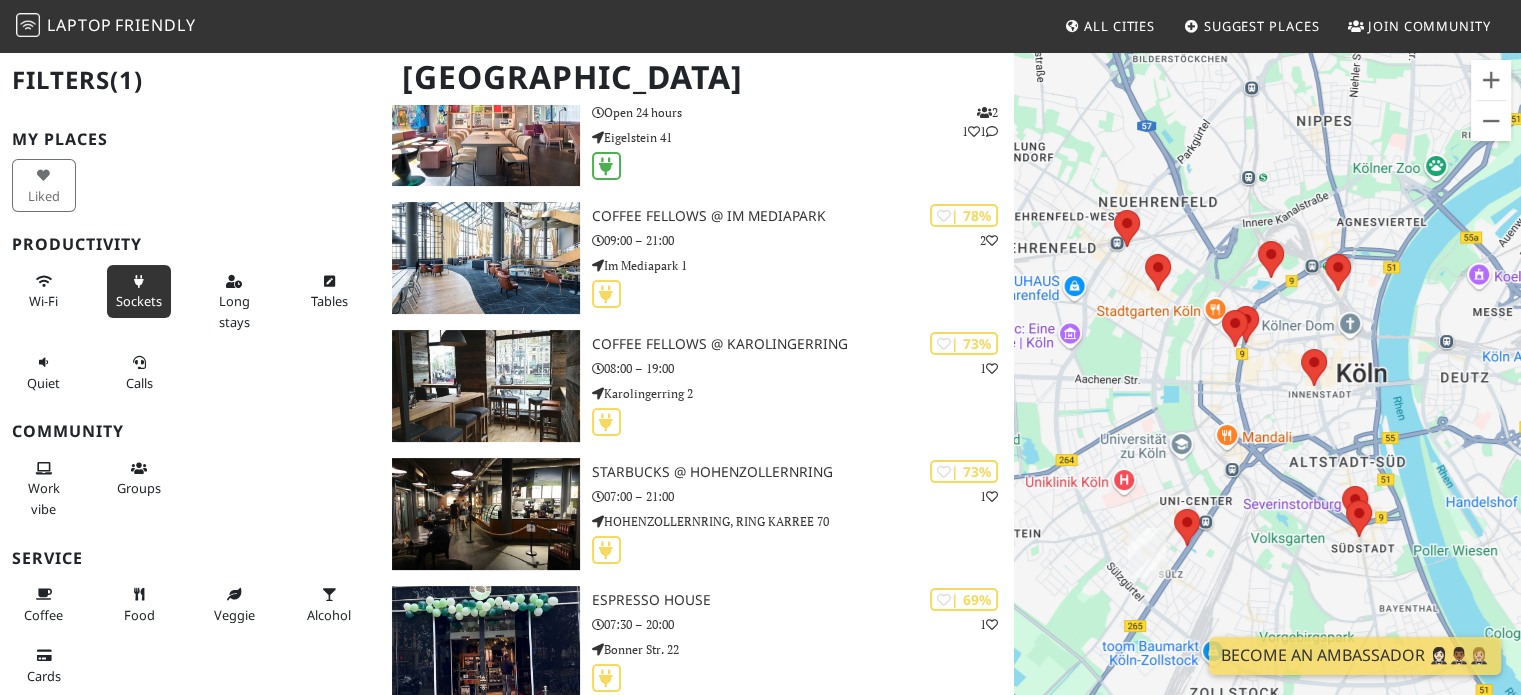 scroll, scrollTop: 226, scrollLeft: 0, axis: vertical 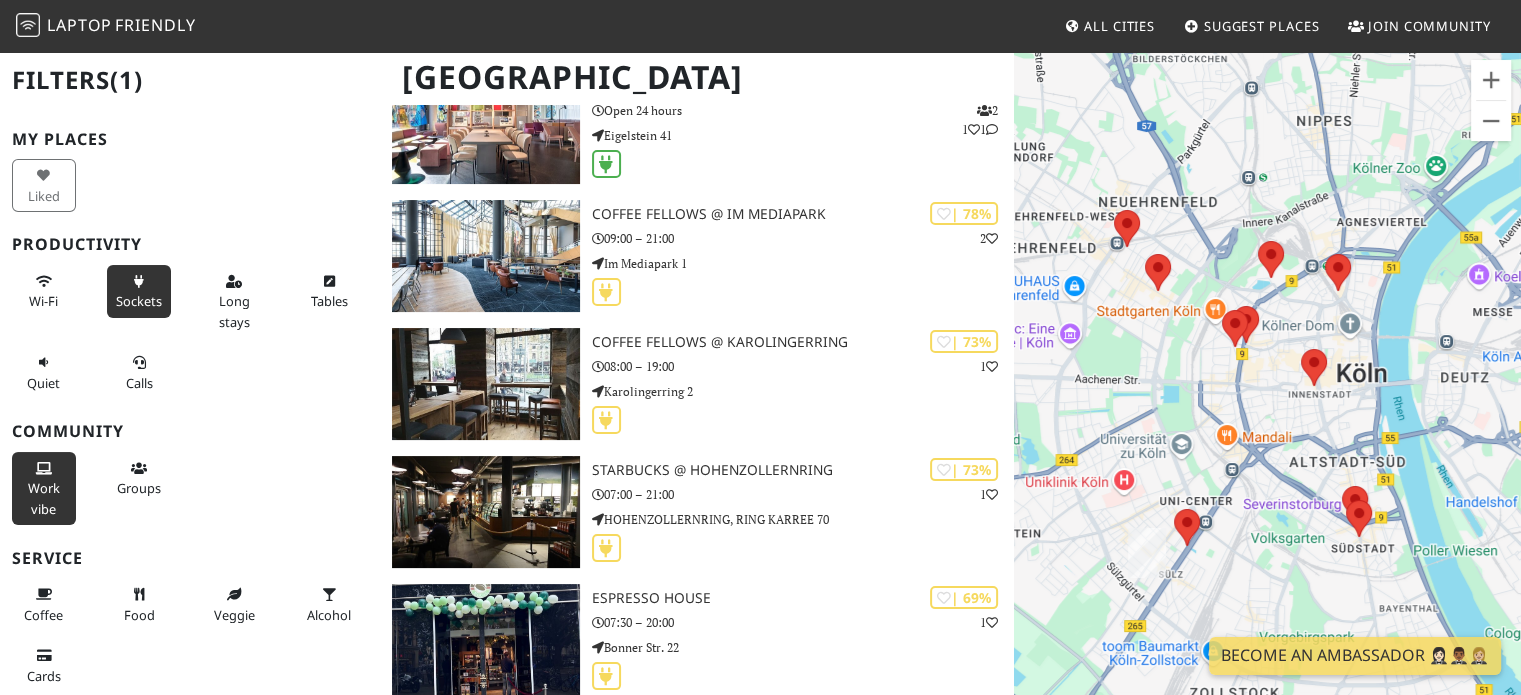 click on "Work vibe" at bounding box center [44, 488] 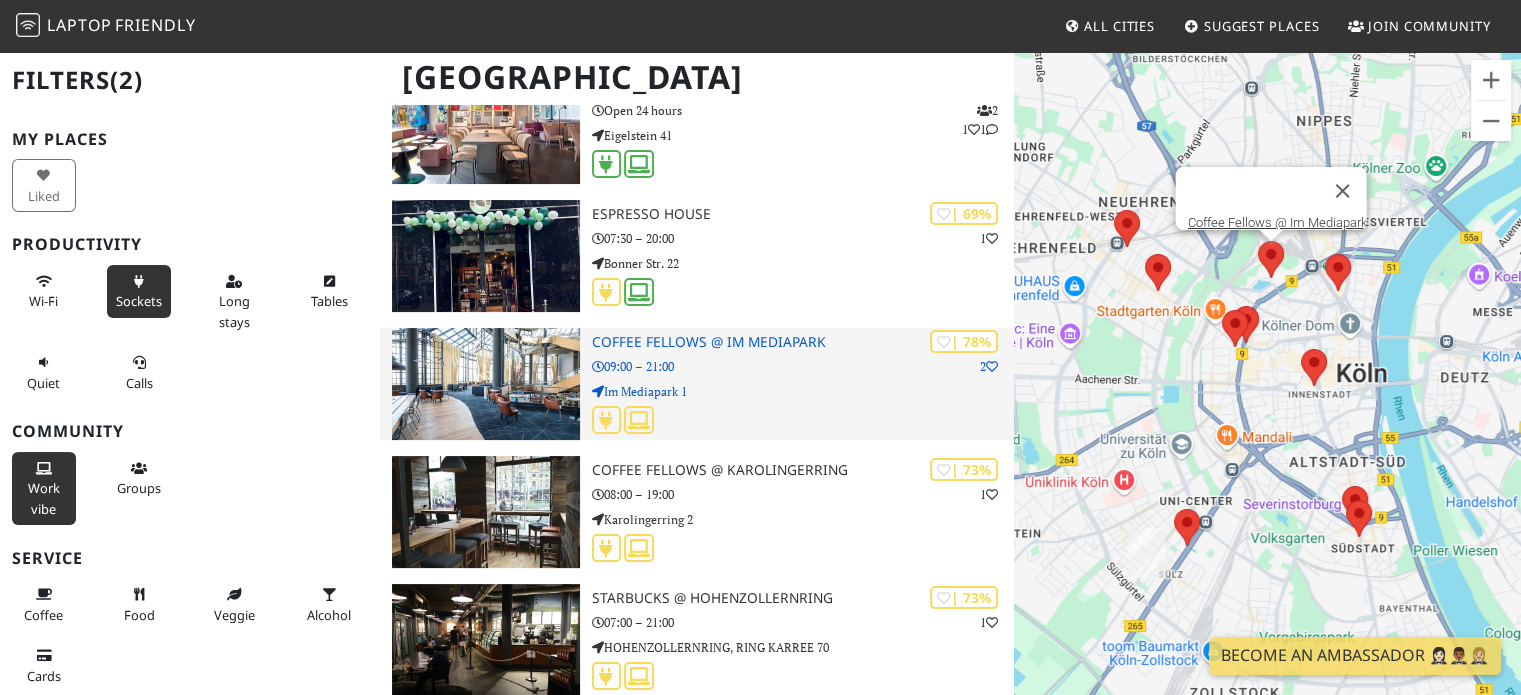 scroll, scrollTop: 0, scrollLeft: 0, axis: both 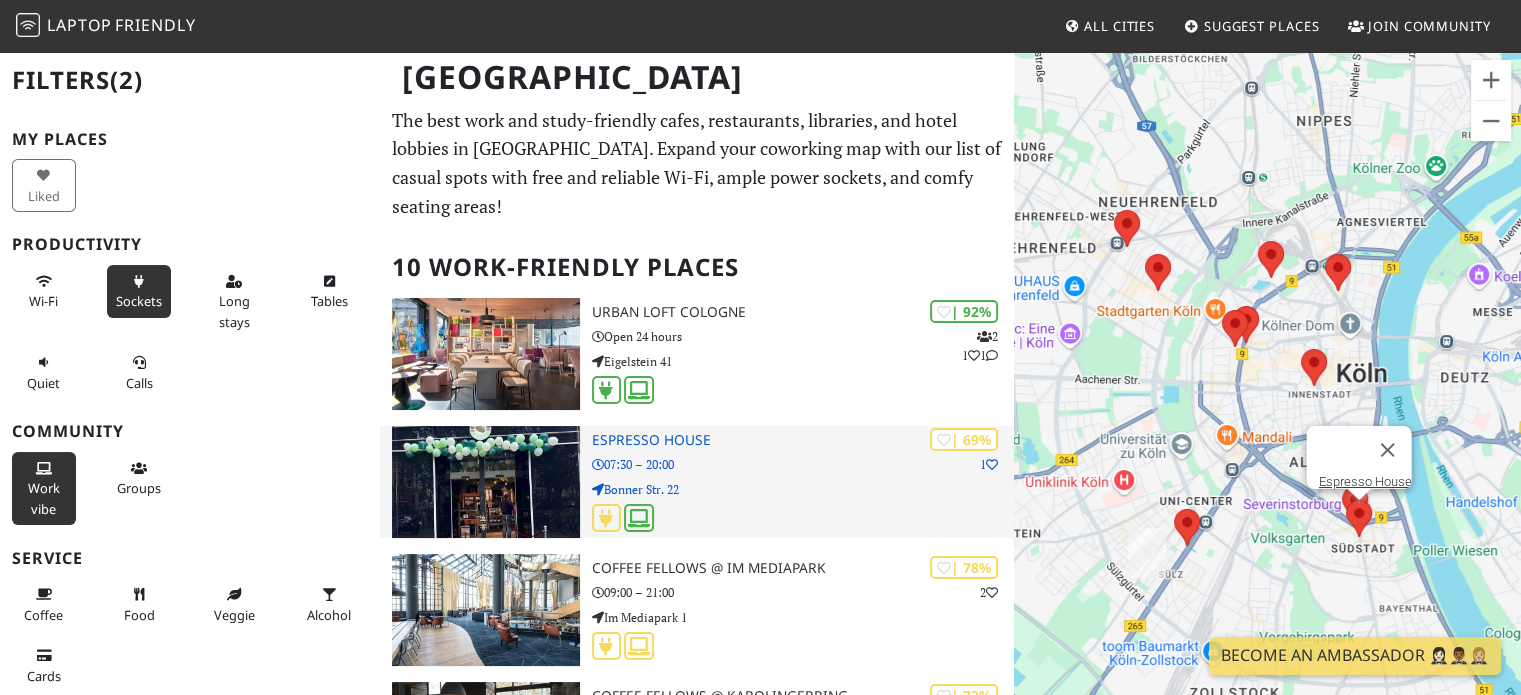 click at bounding box center (485, 482) 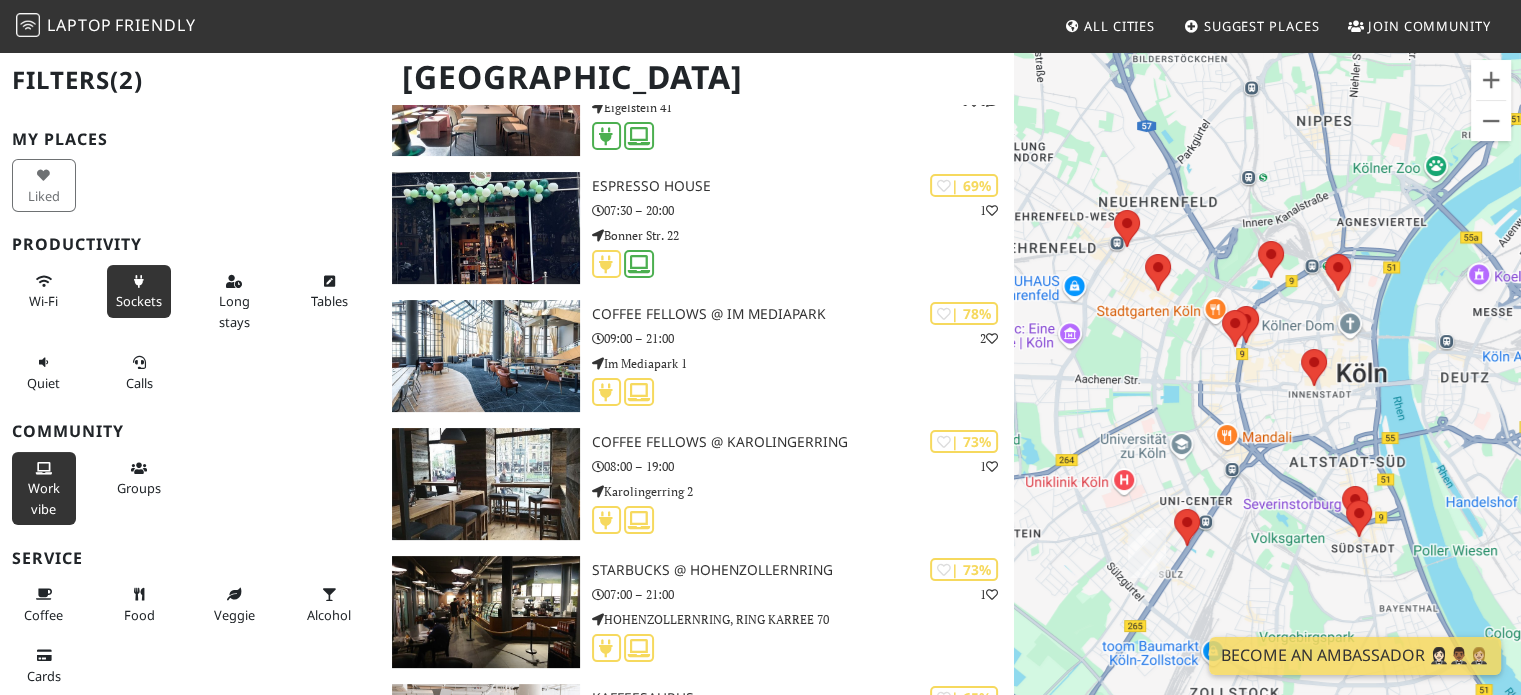 scroll, scrollTop: 258, scrollLeft: 0, axis: vertical 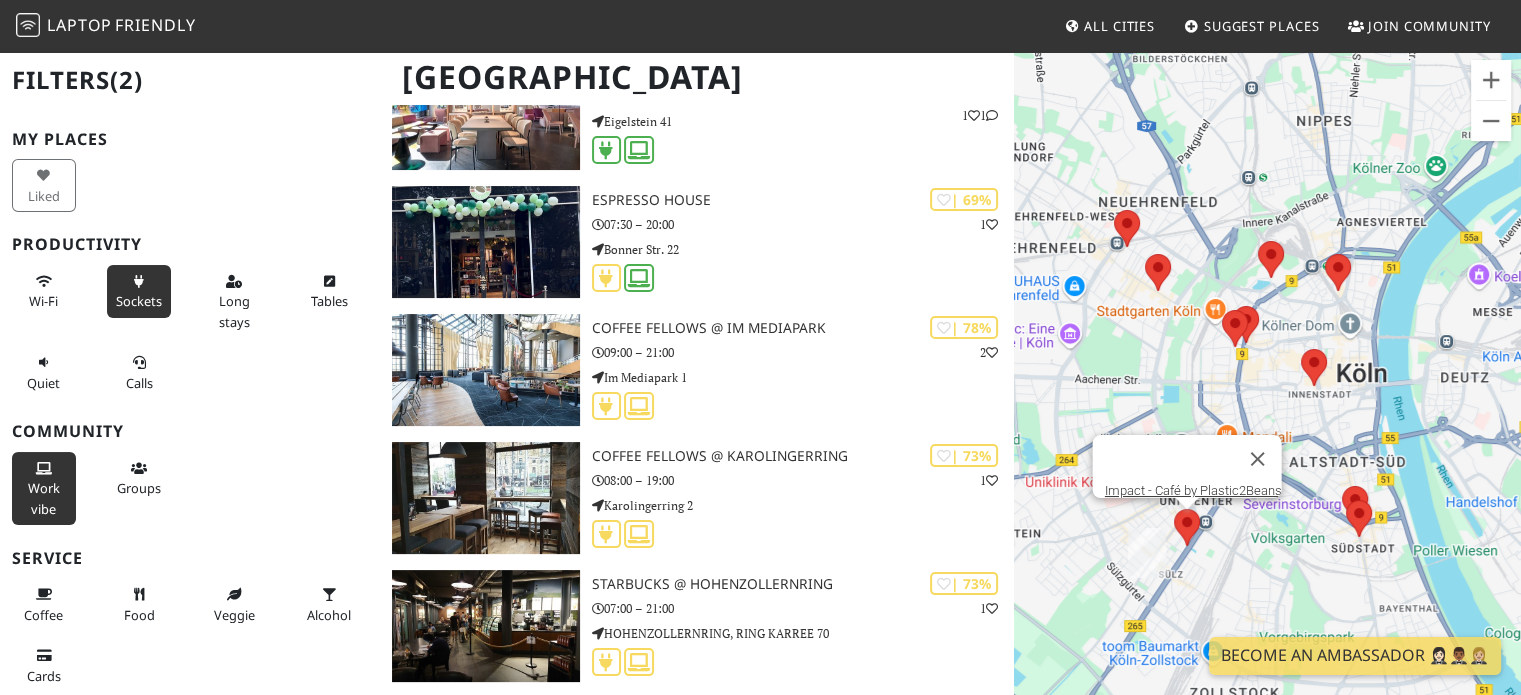 click at bounding box center (1174, 509) 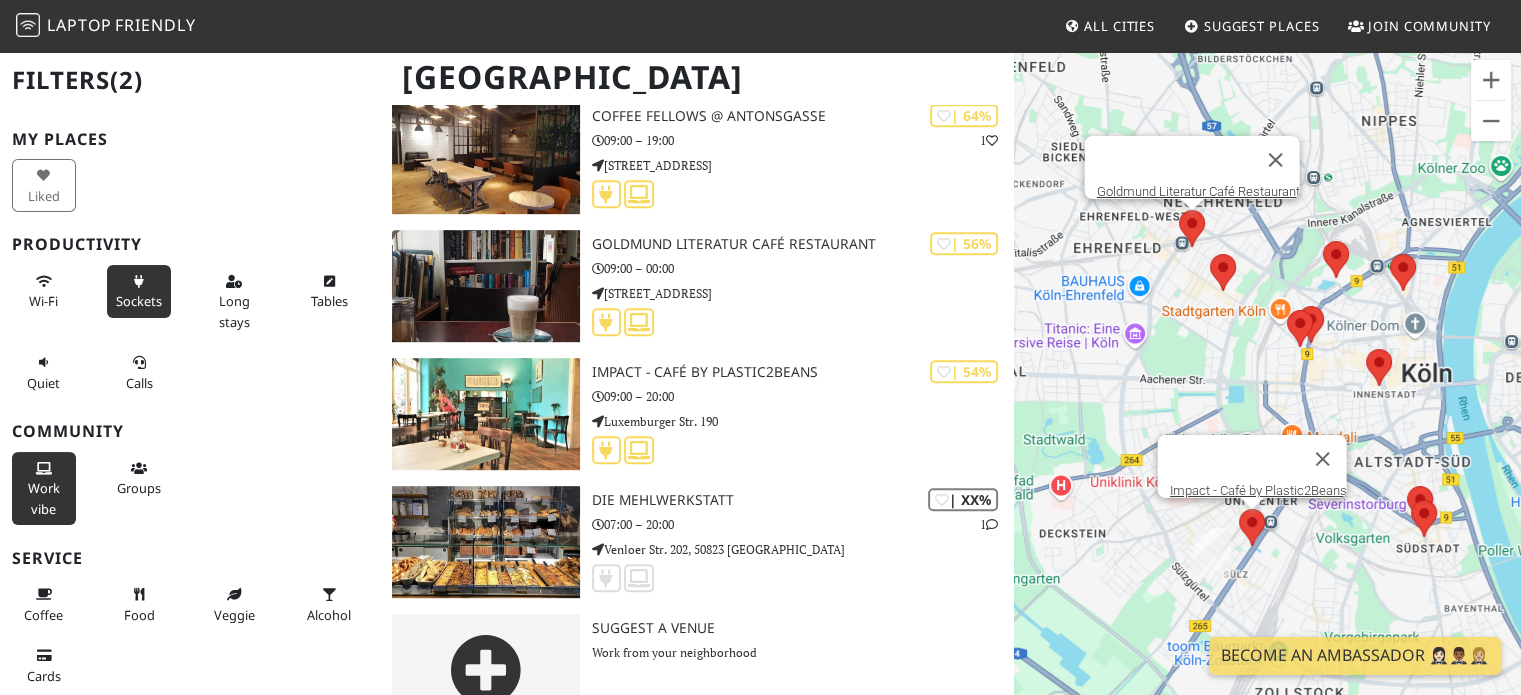 scroll, scrollTop: 981, scrollLeft: 0, axis: vertical 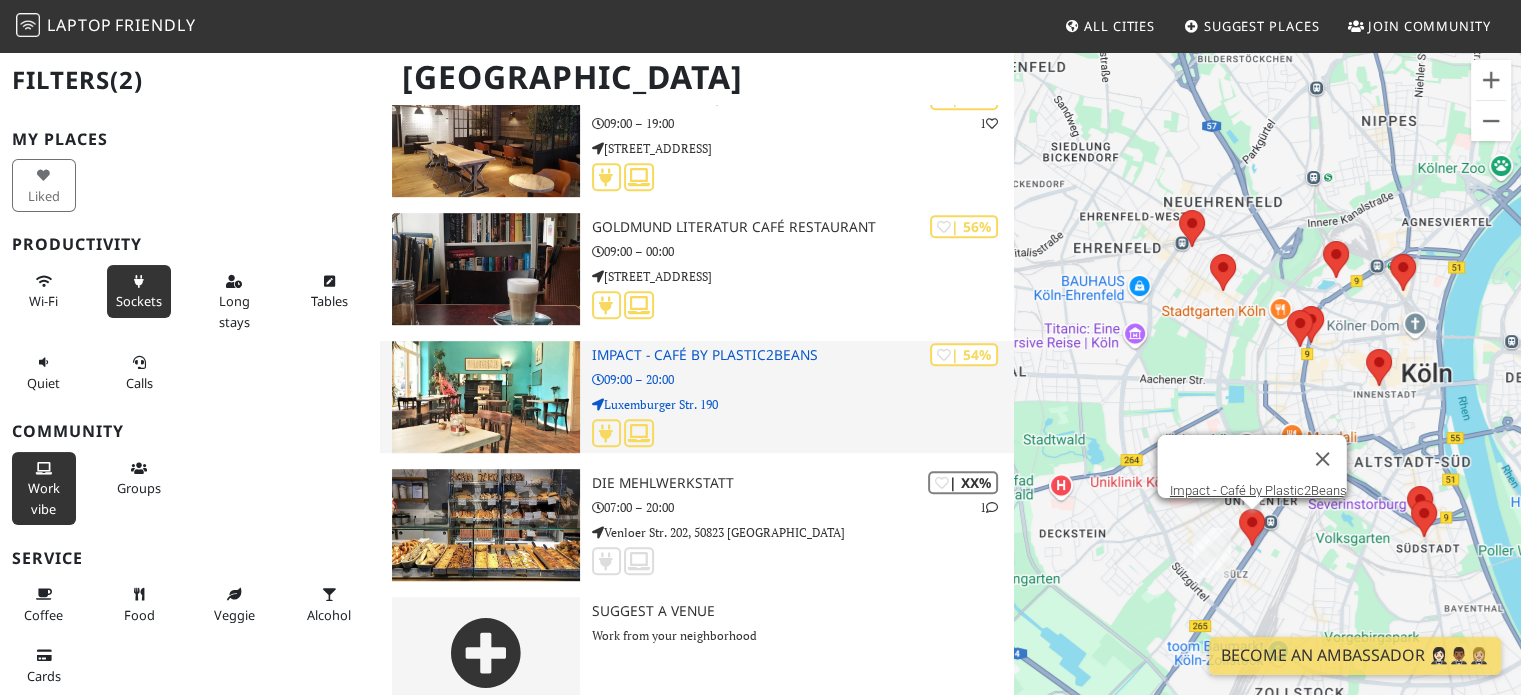 click on "Luxemburger Str. 190" at bounding box center (803, 404) 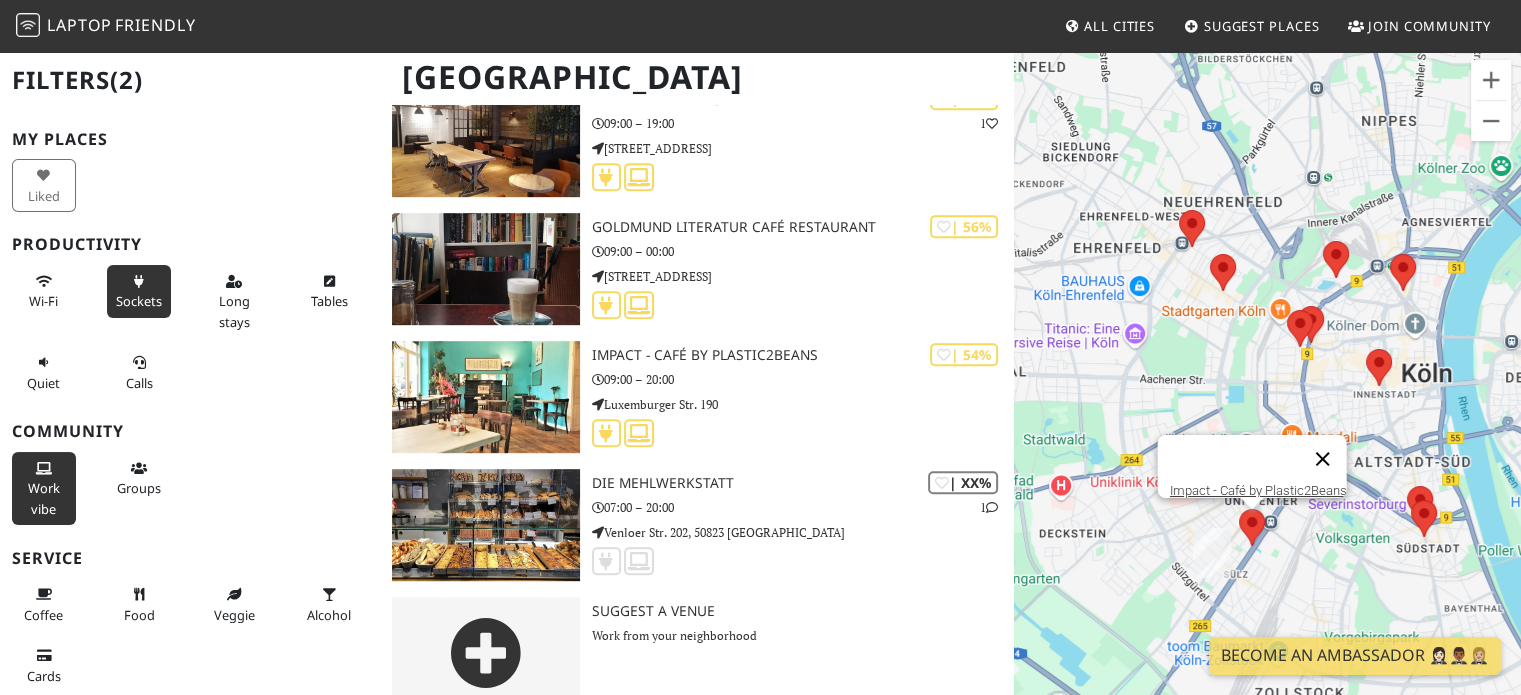 click at bounding box center (1322, 459) 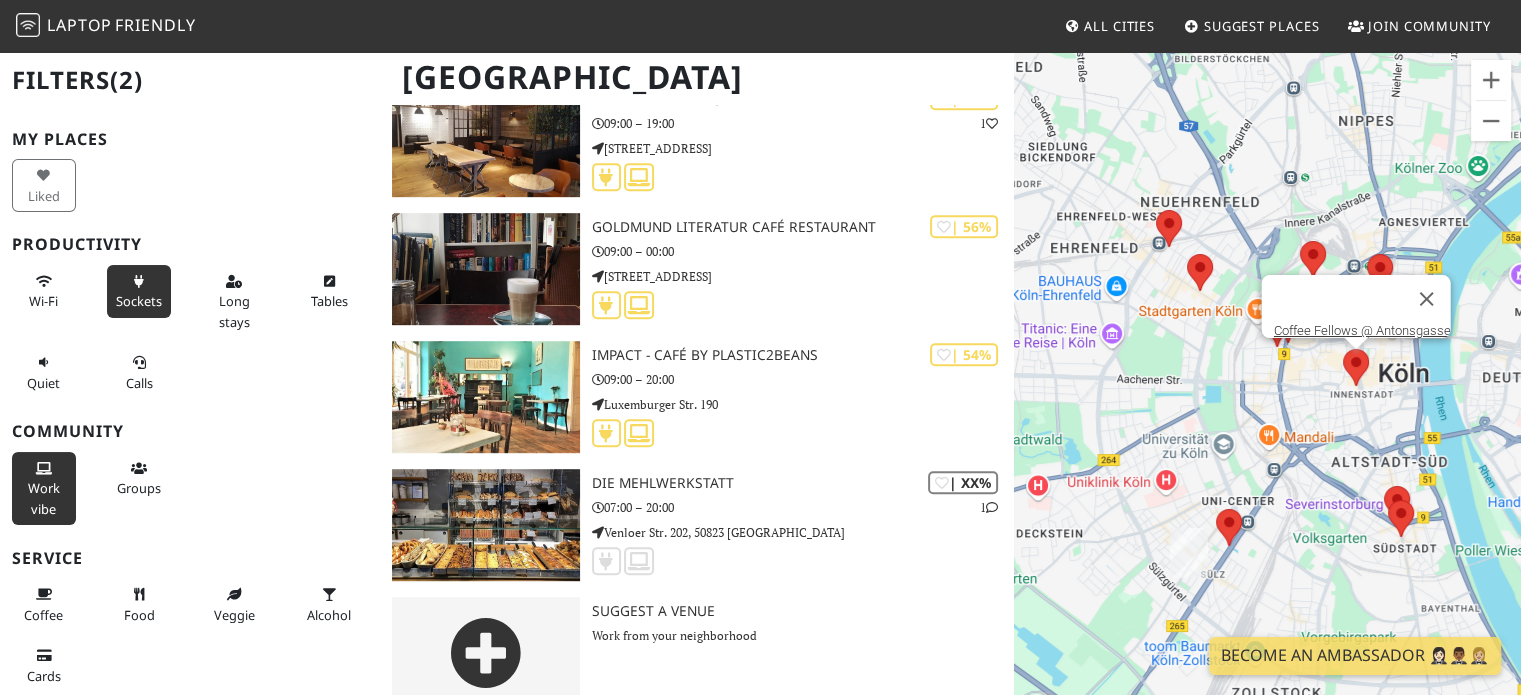 click at bounding box center [1343, 349] 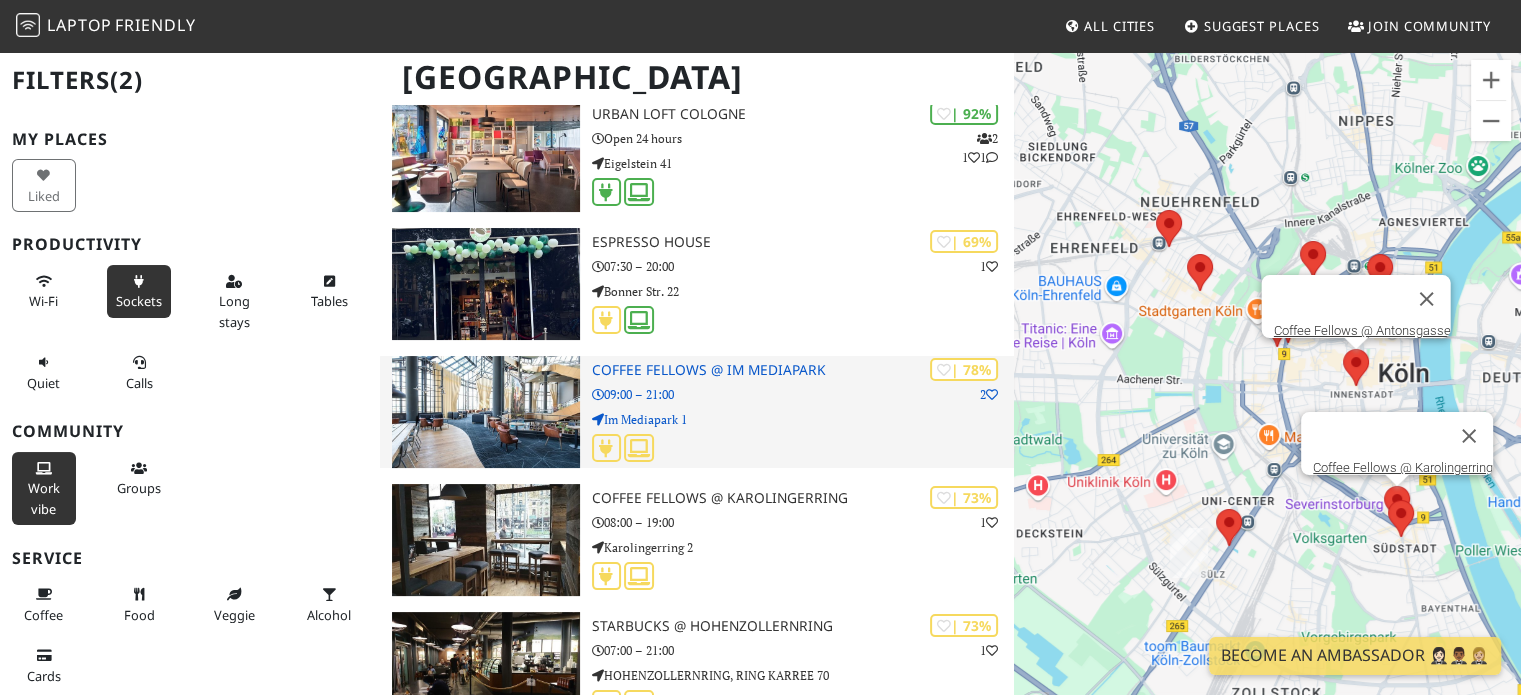 scroll, scrollTop: 200, scrollLeft: 0, axis: vertical 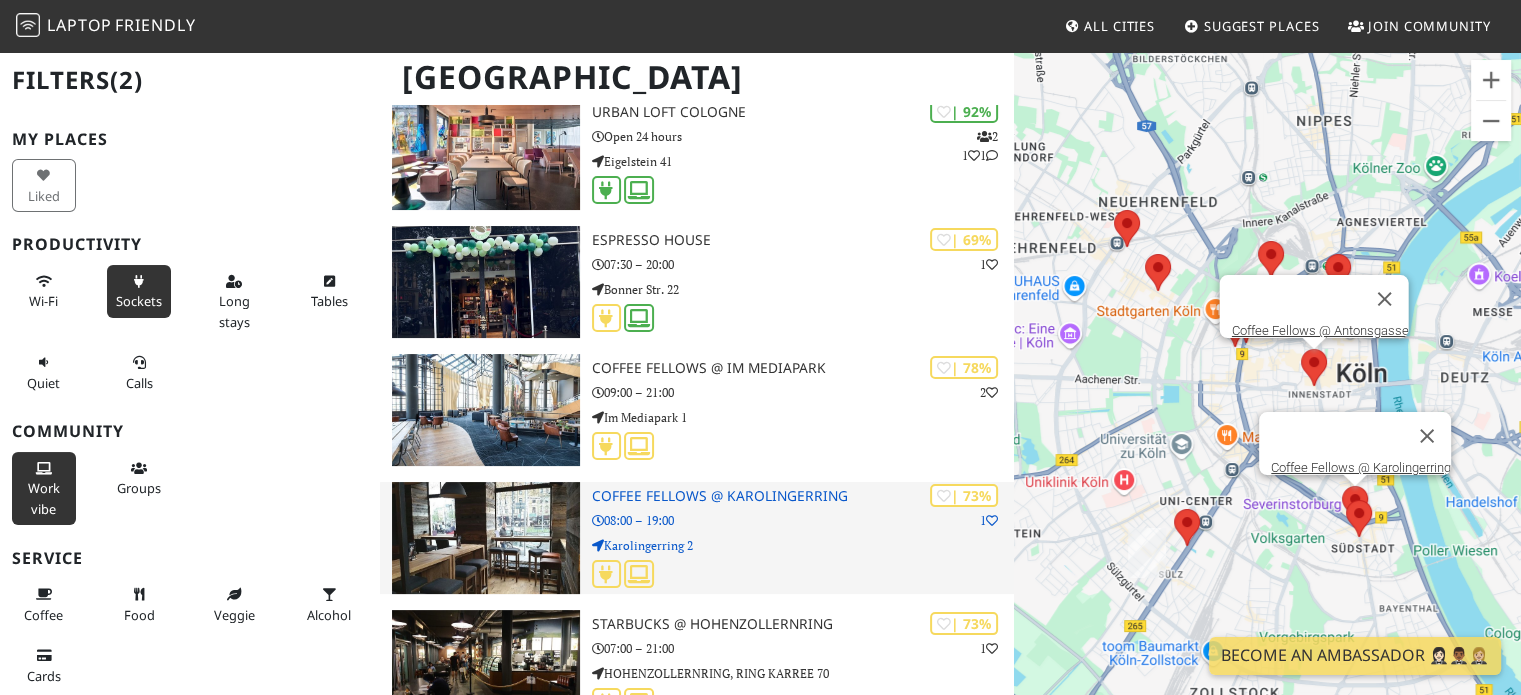 click on "Karolingerring 2" at bounding box center [803, 545] 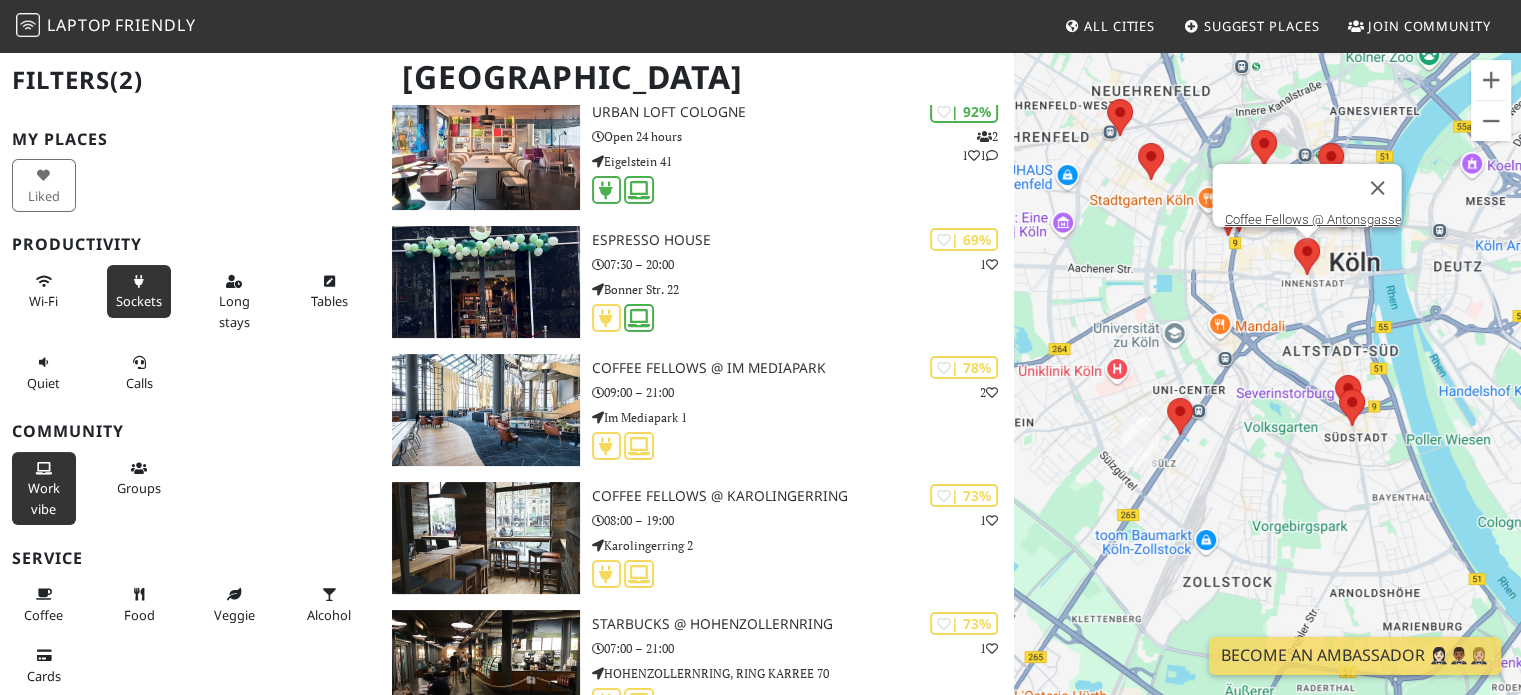 drag, startPoint x: 1304, startPoint y: 551, endPoint x: 1312, endPoint y: 453, distance: 98.32599 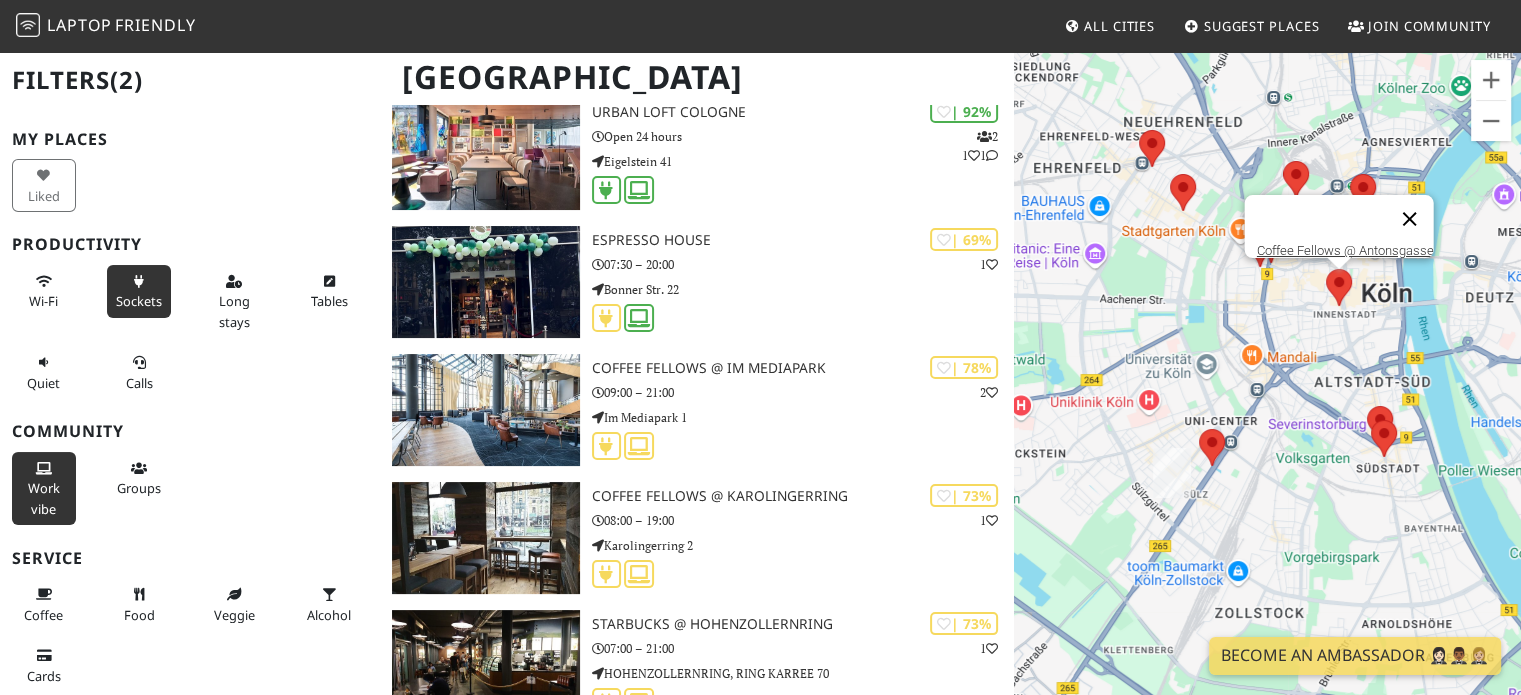 click at bounding box center (1409, 219) 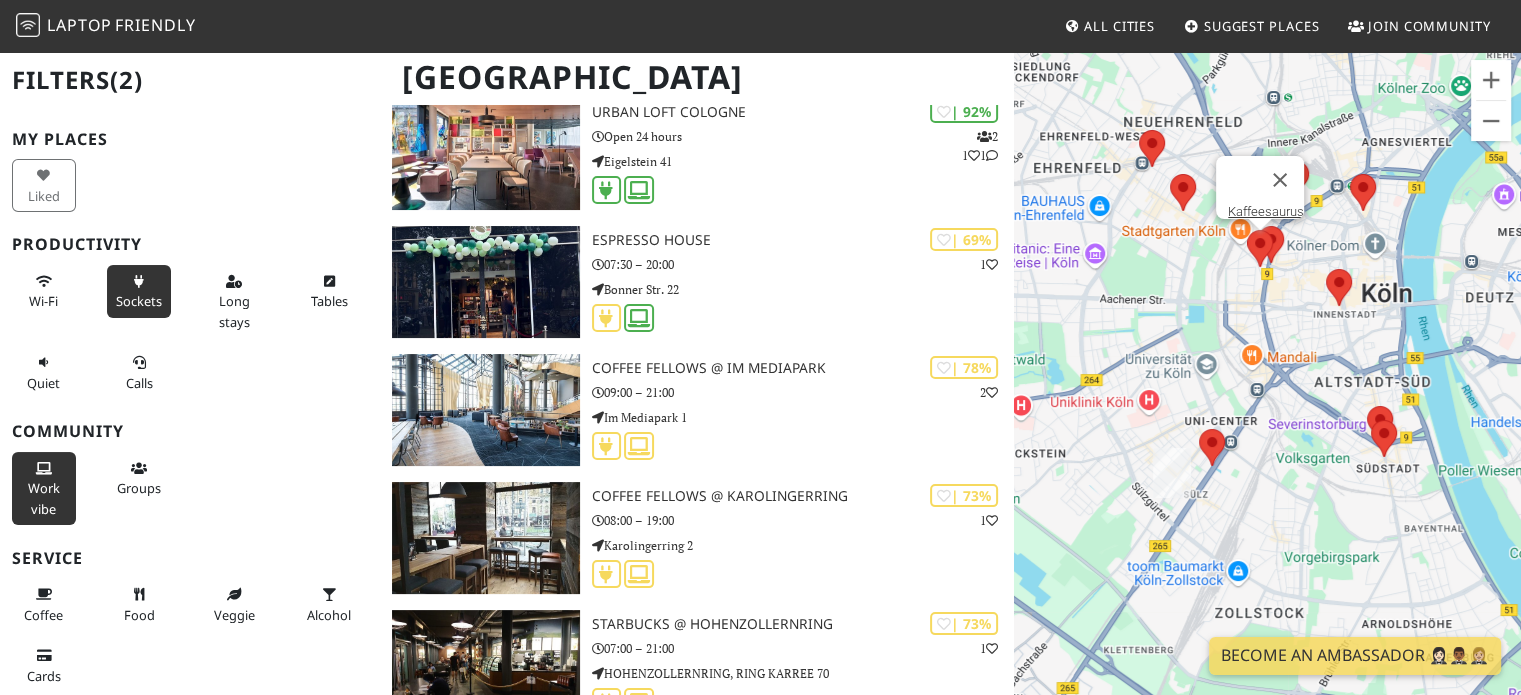 click at bounding box center (1247, 230) 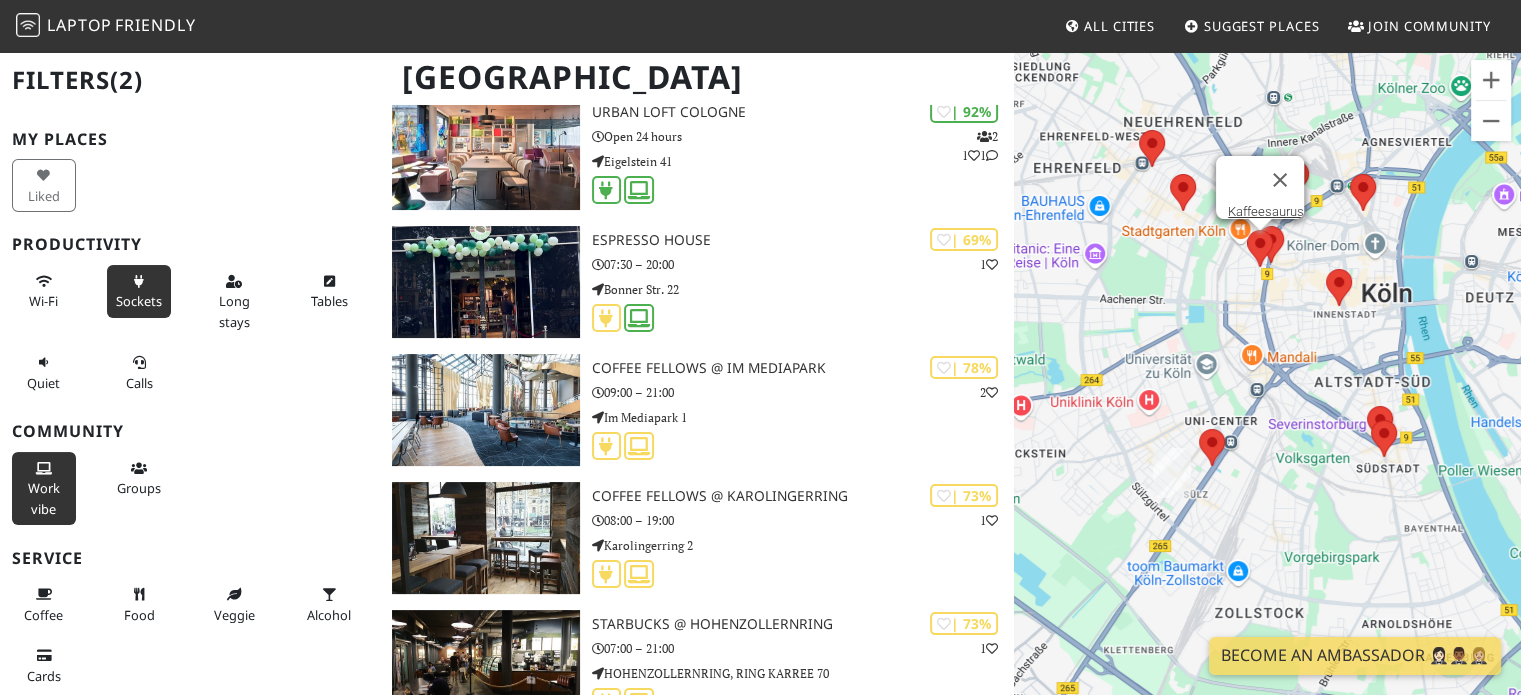 click at bounding box center (1247, 230) 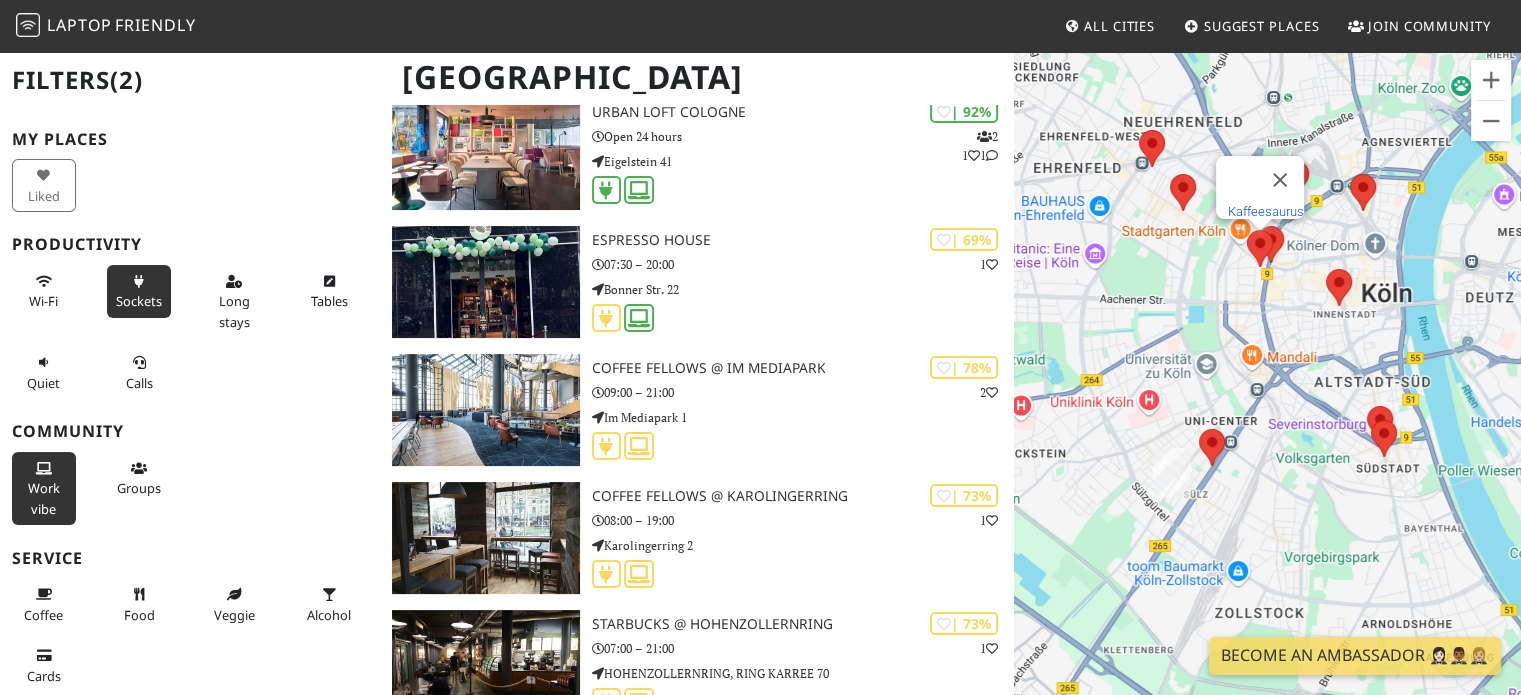 click on "Kaffeesaurus" at bounding box center (1266, 211) 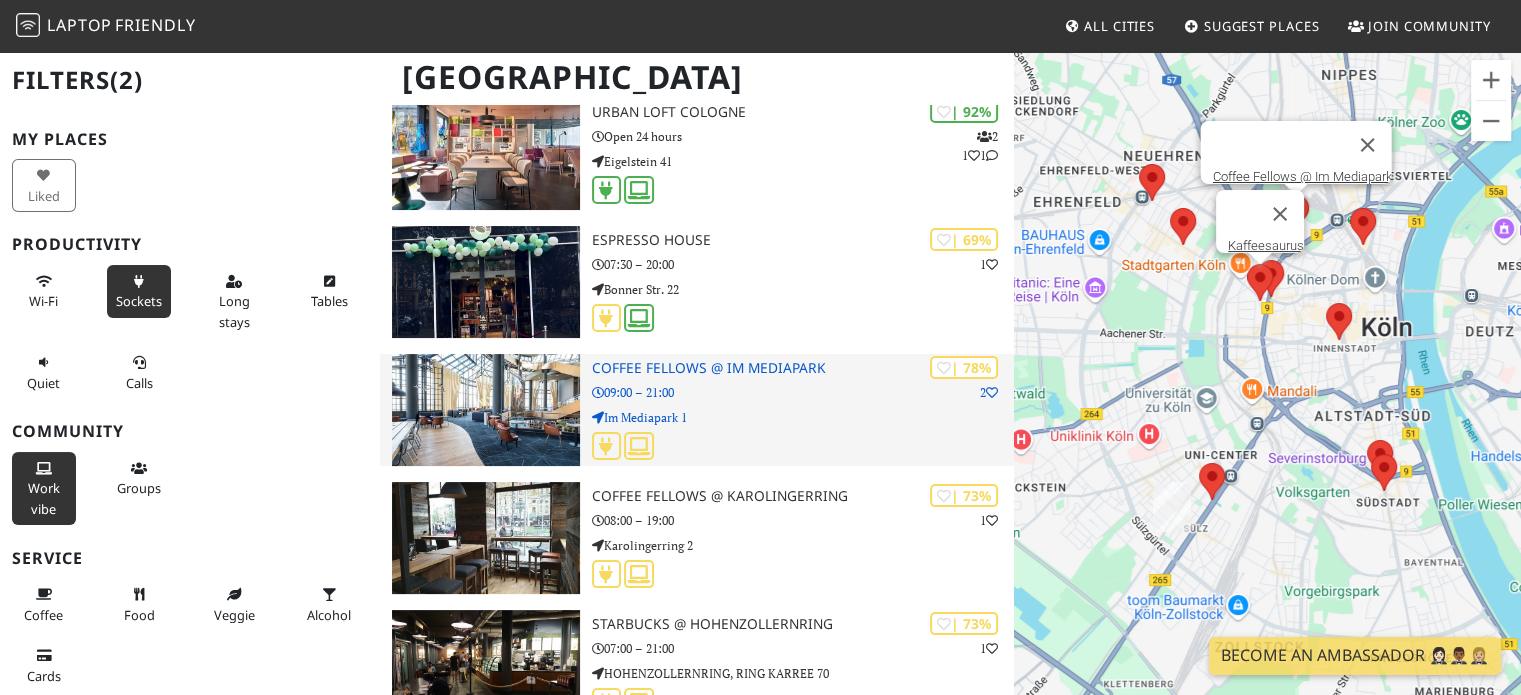scroll, scrollTop: 0, scrollLeft: 0, axis: both 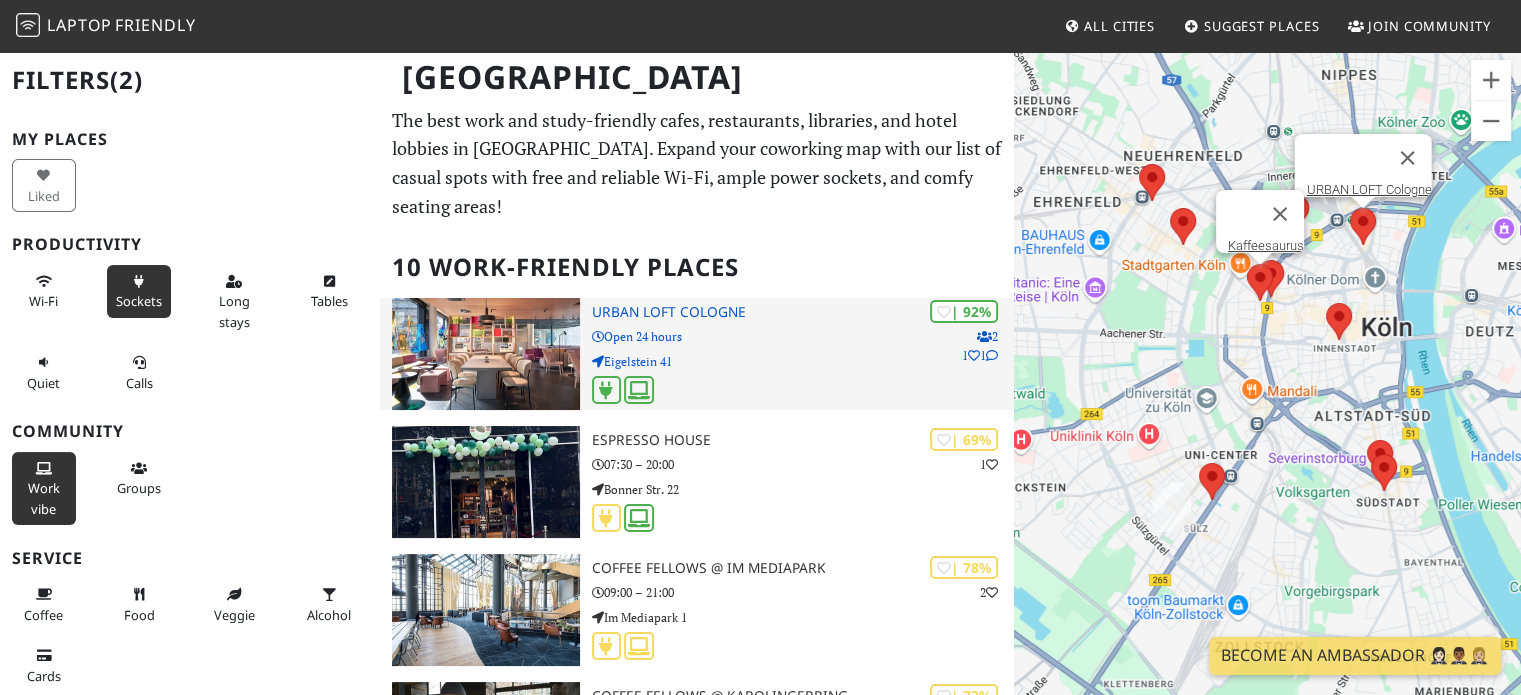 click at bounding box center (485, 354) 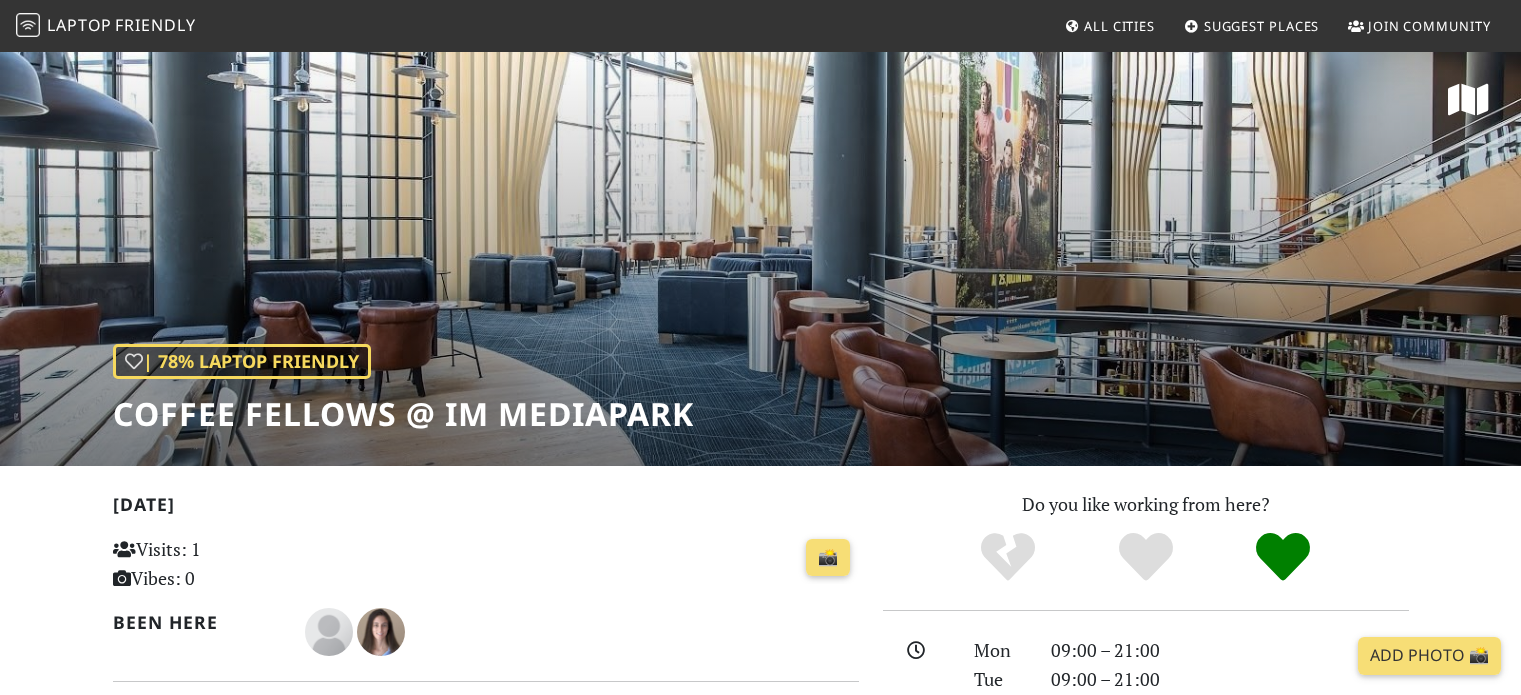 scroll, scrollTop: 0, scrollLeft: 0, axis: both 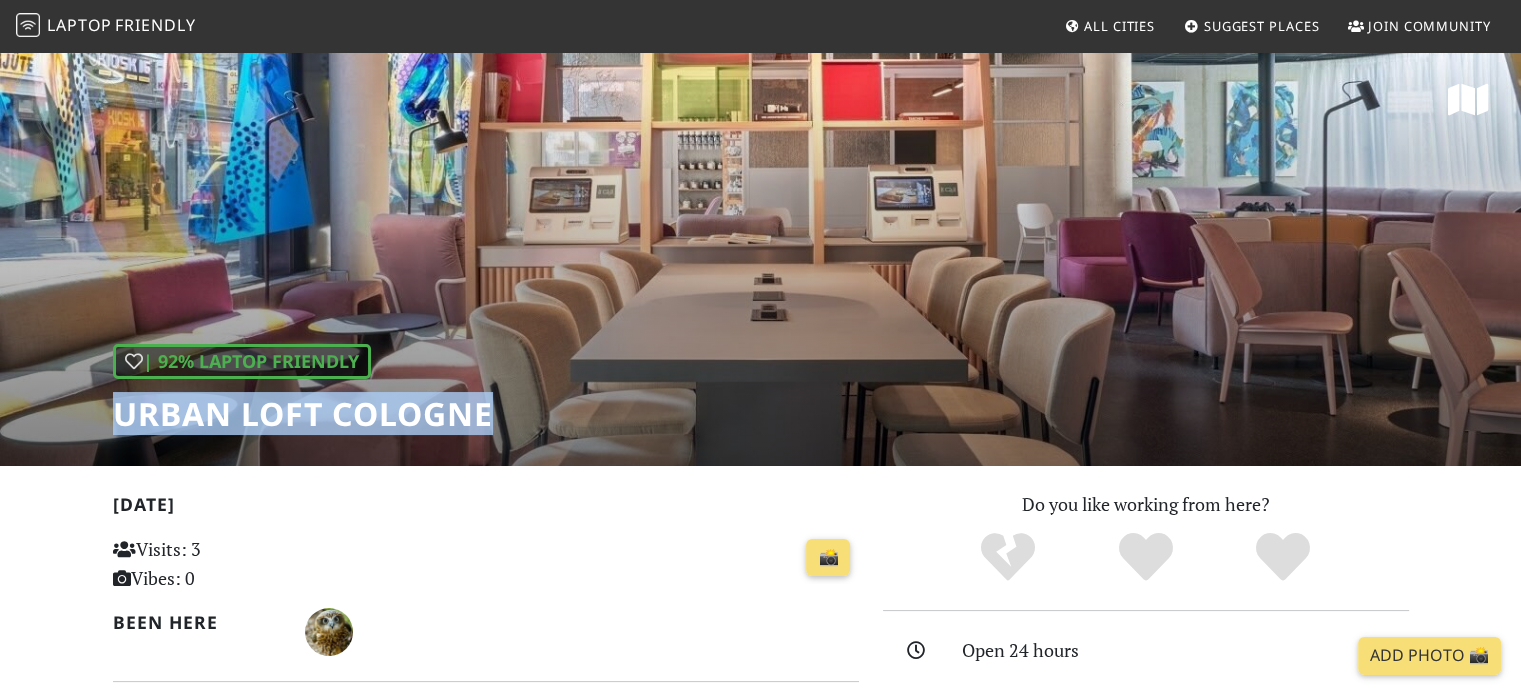 drag, startPoint x: 509, startPoint y: 413, endPoint x: 14, endPoint y: 423, distance: 495.101 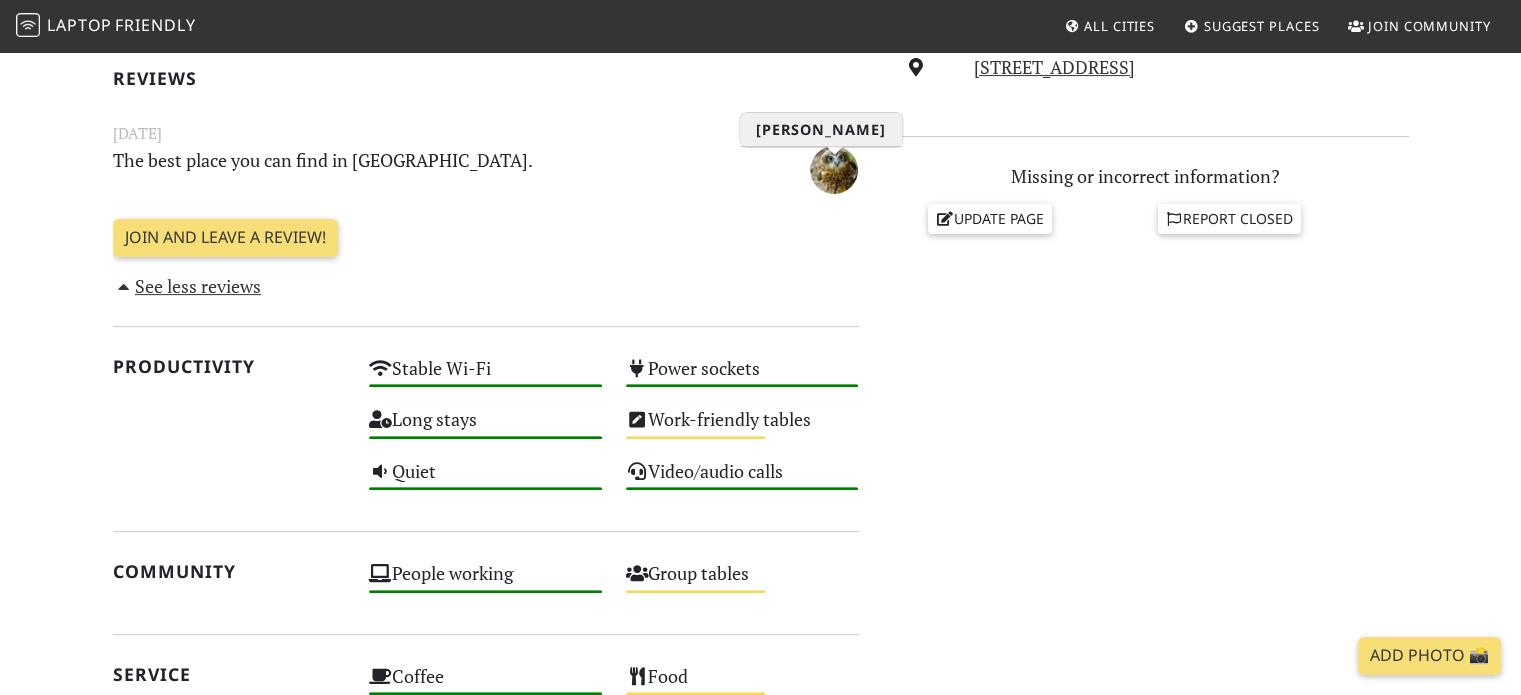 scroll, scrollTop: 642, scrollLeft: 0, axis: vertical 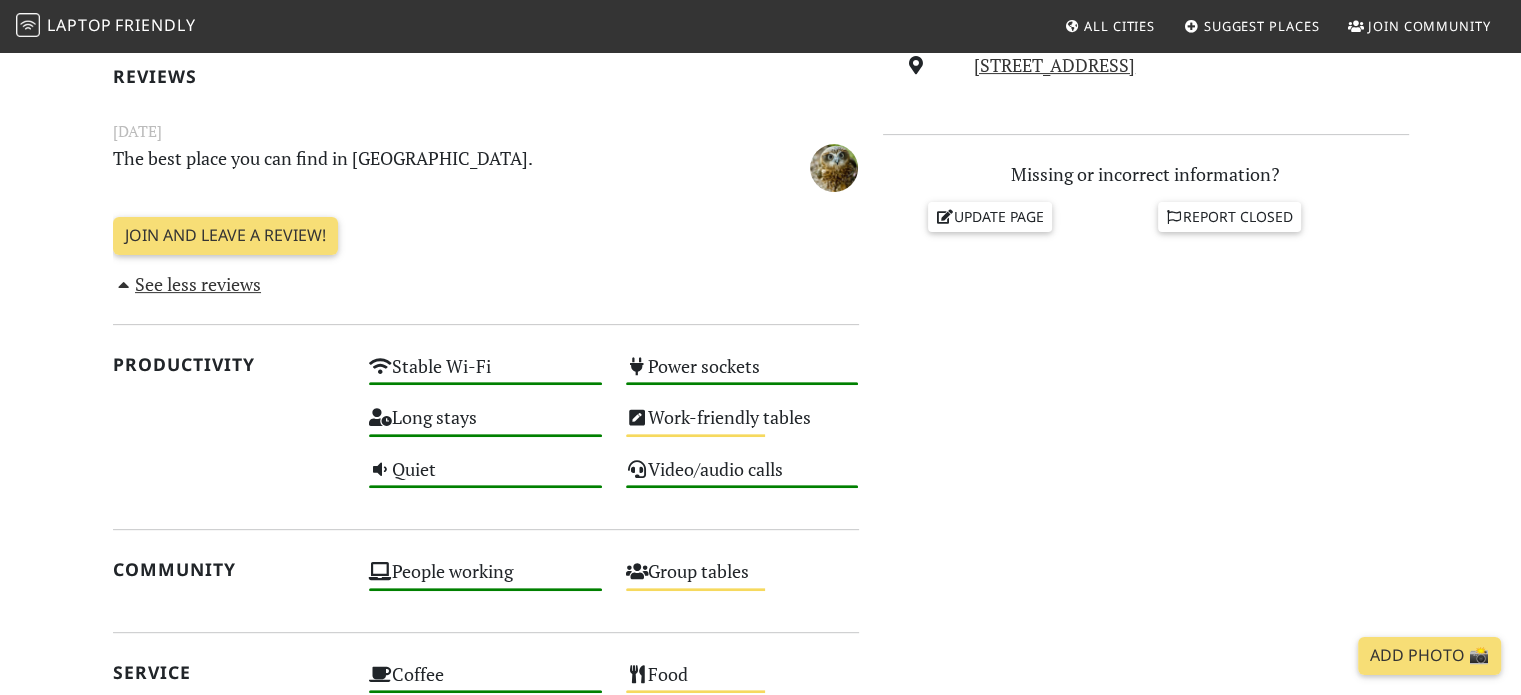 click on "The best place you can find in Cologne." at bounding box center (422, 166) 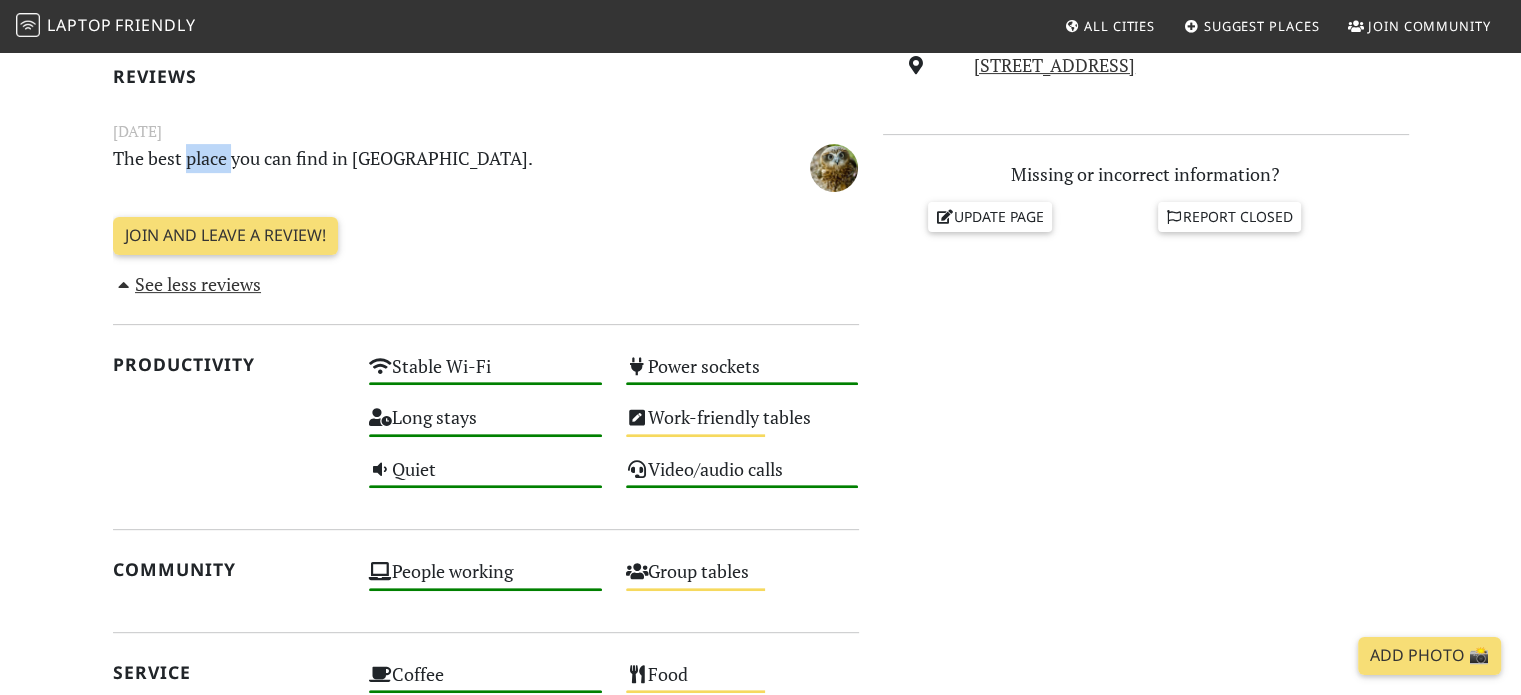 click on "The best place you can find in Cologne." at bounding box center (422, 166) 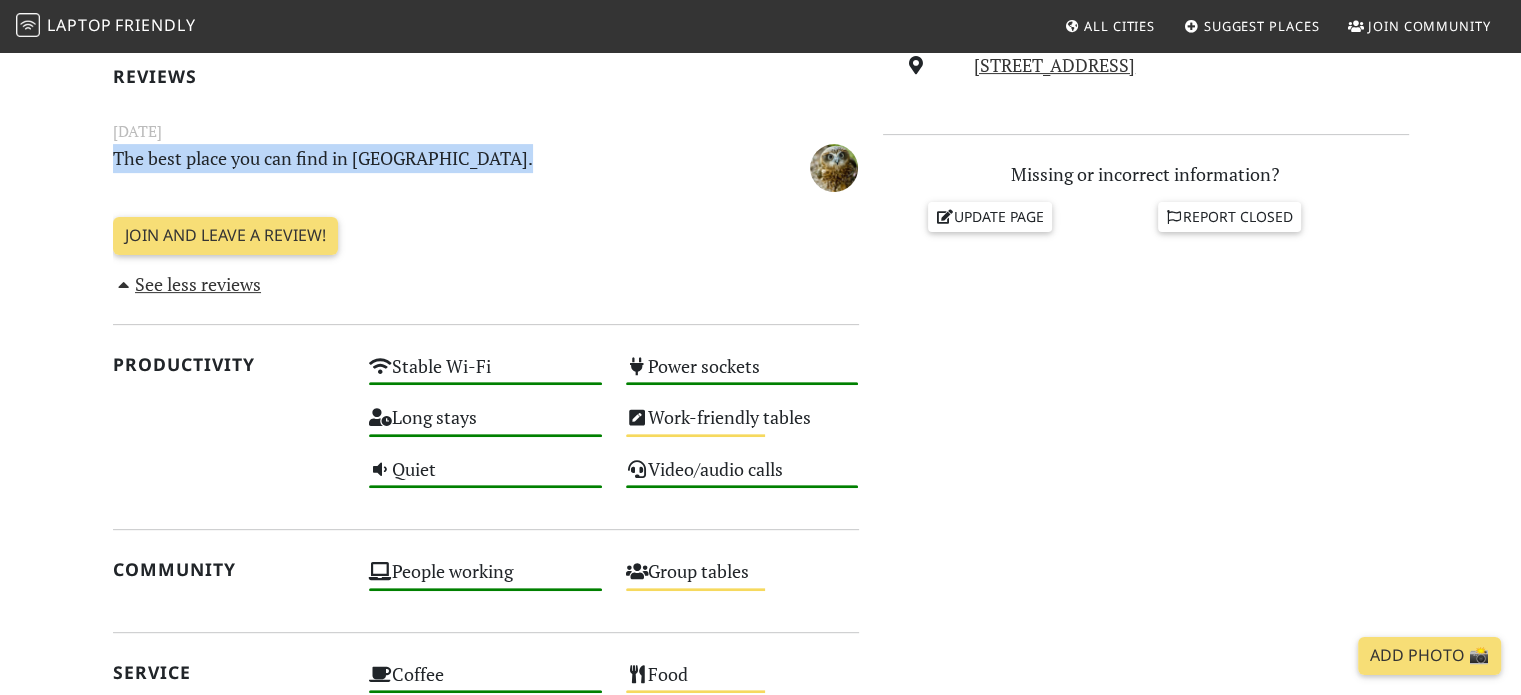 click on "The best place you can find in Cologne." at bounding box center [422, 166] 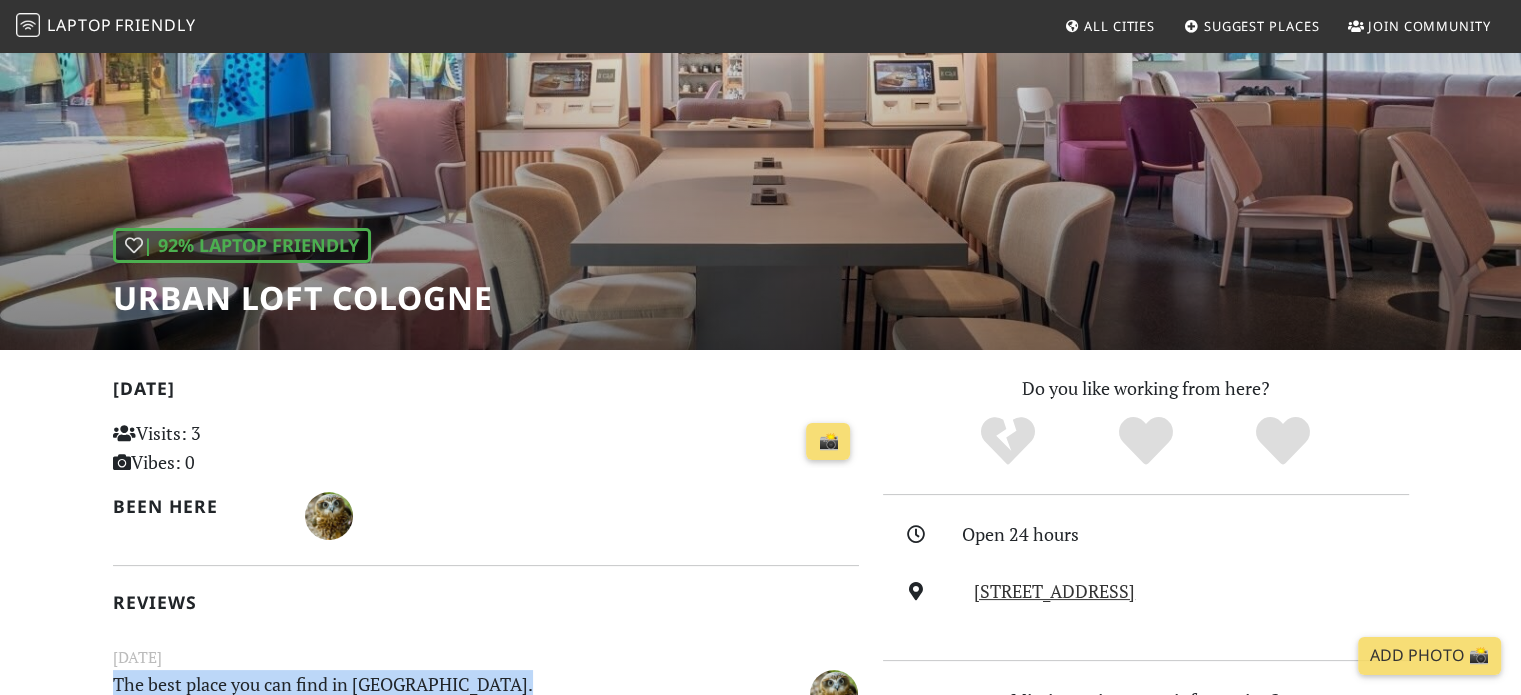 scroll, scrollTop: 0, scrollLeft: 0, axis: both 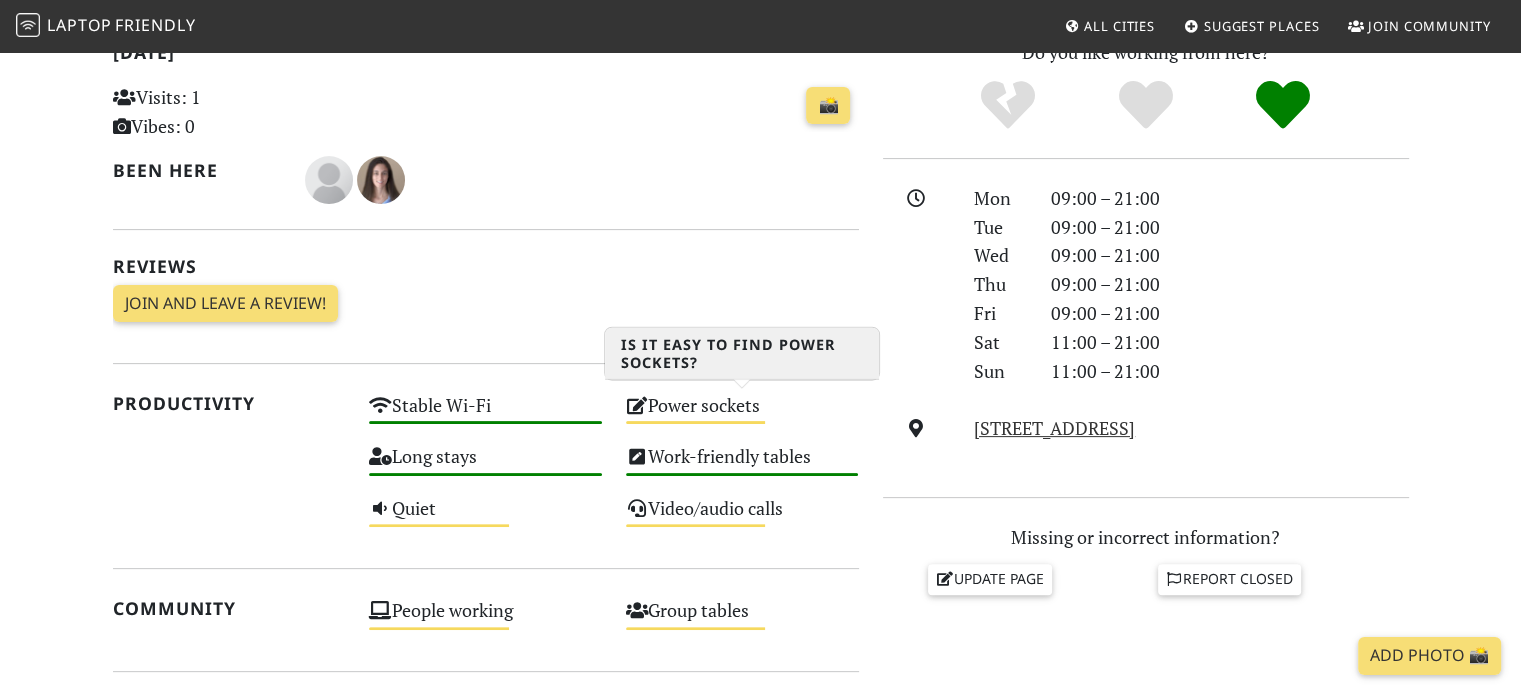 click on "Power sockets
Medium" at bounding box center (742, 414) 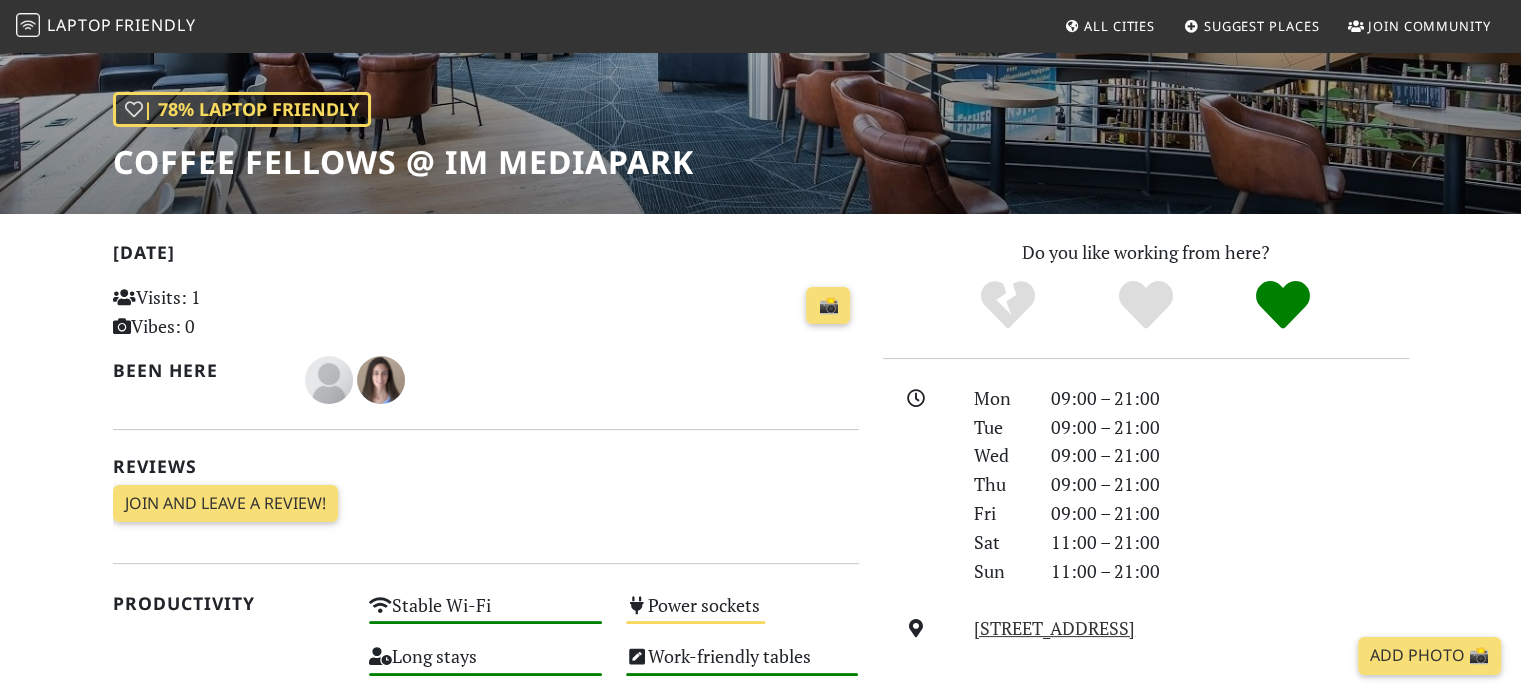 scroll, scrollTop: 252, scrollLeft: 0, axis: vertical 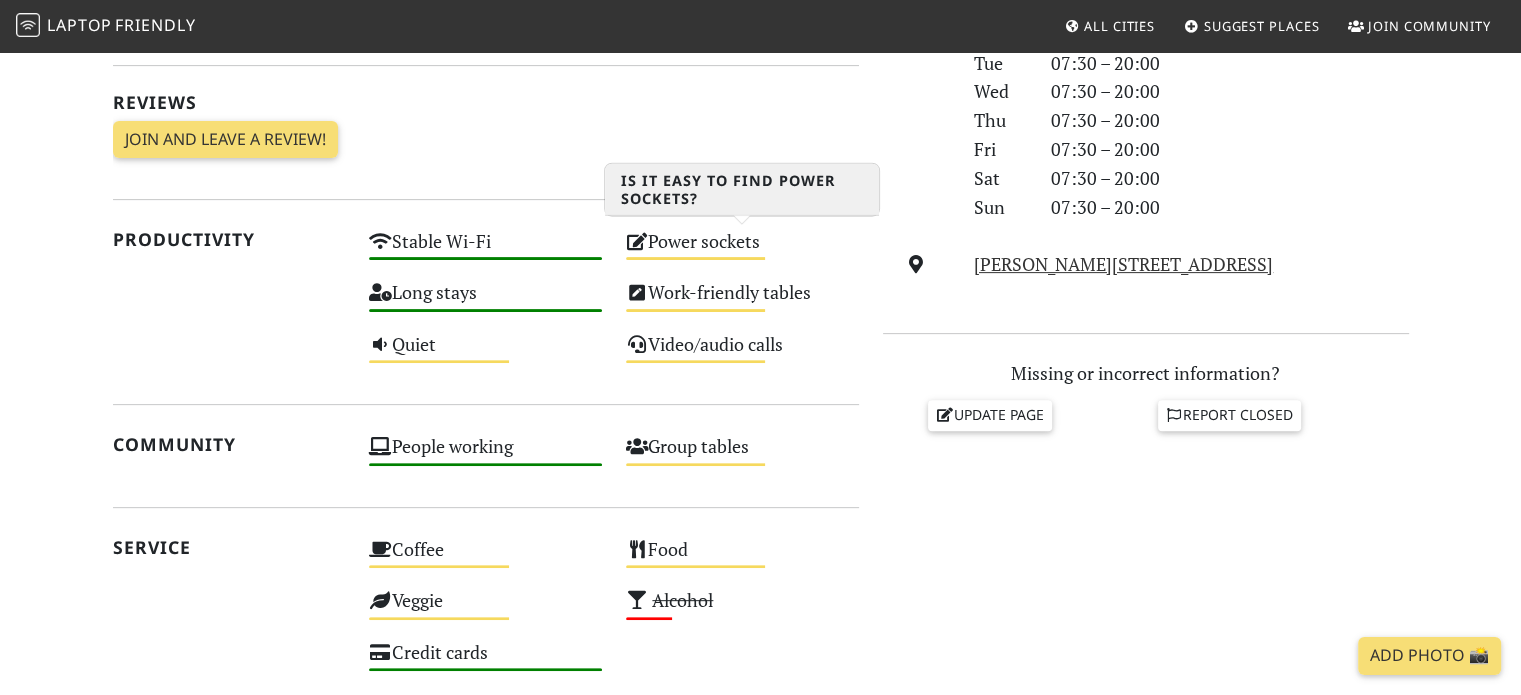 click on "Medium" at bounding box center [696, 258] 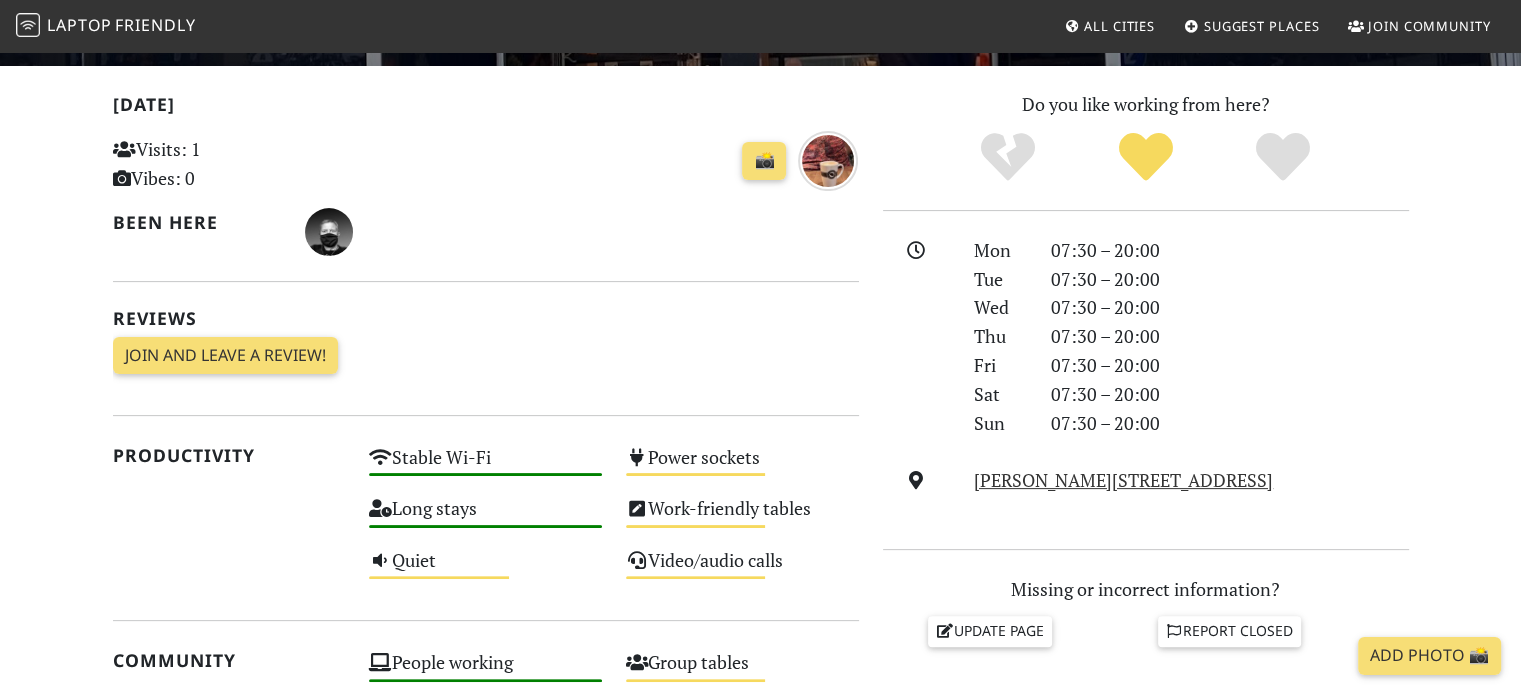 scroll, scrollTop: 0, scrollLeft: 0, axis: both 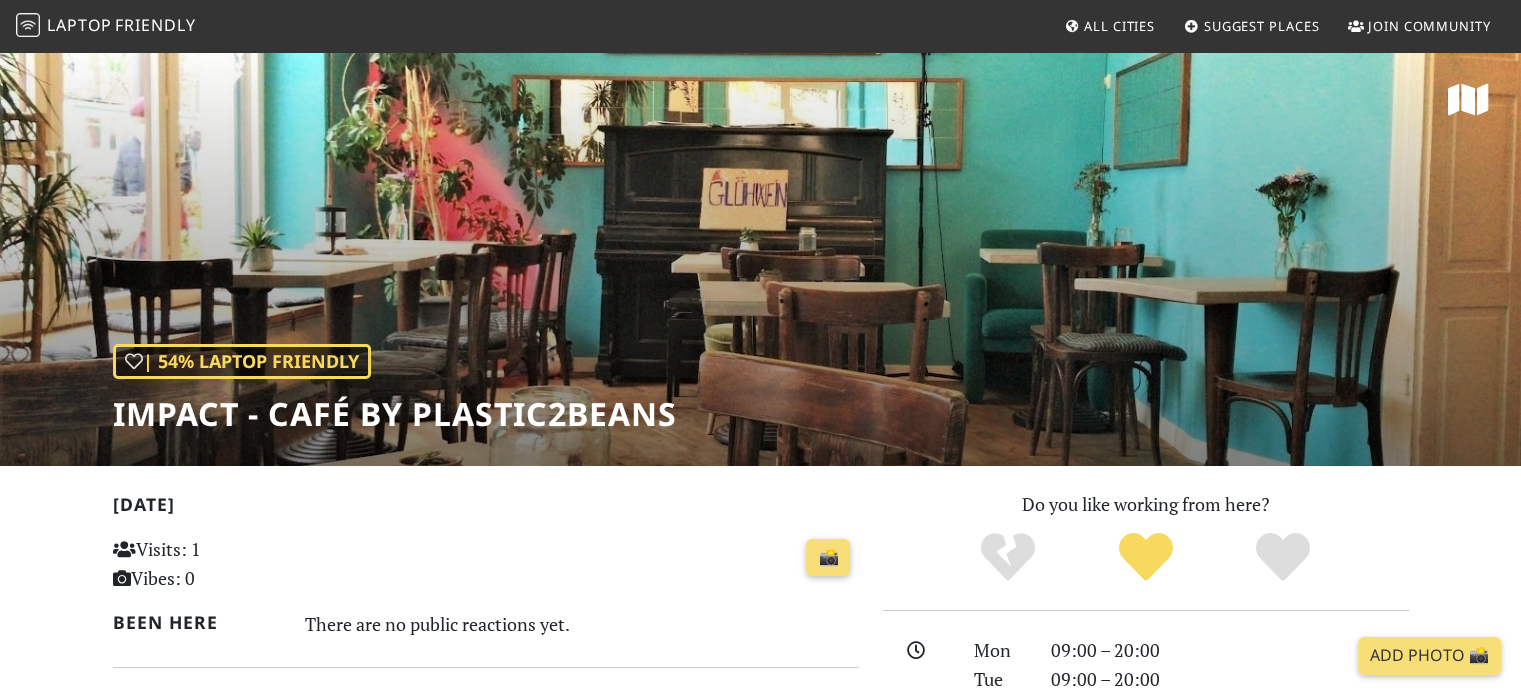 click on "| 54% Laptop Friendly
Impact - Café by Plastic2Beans" at bounding box center [760, 258] 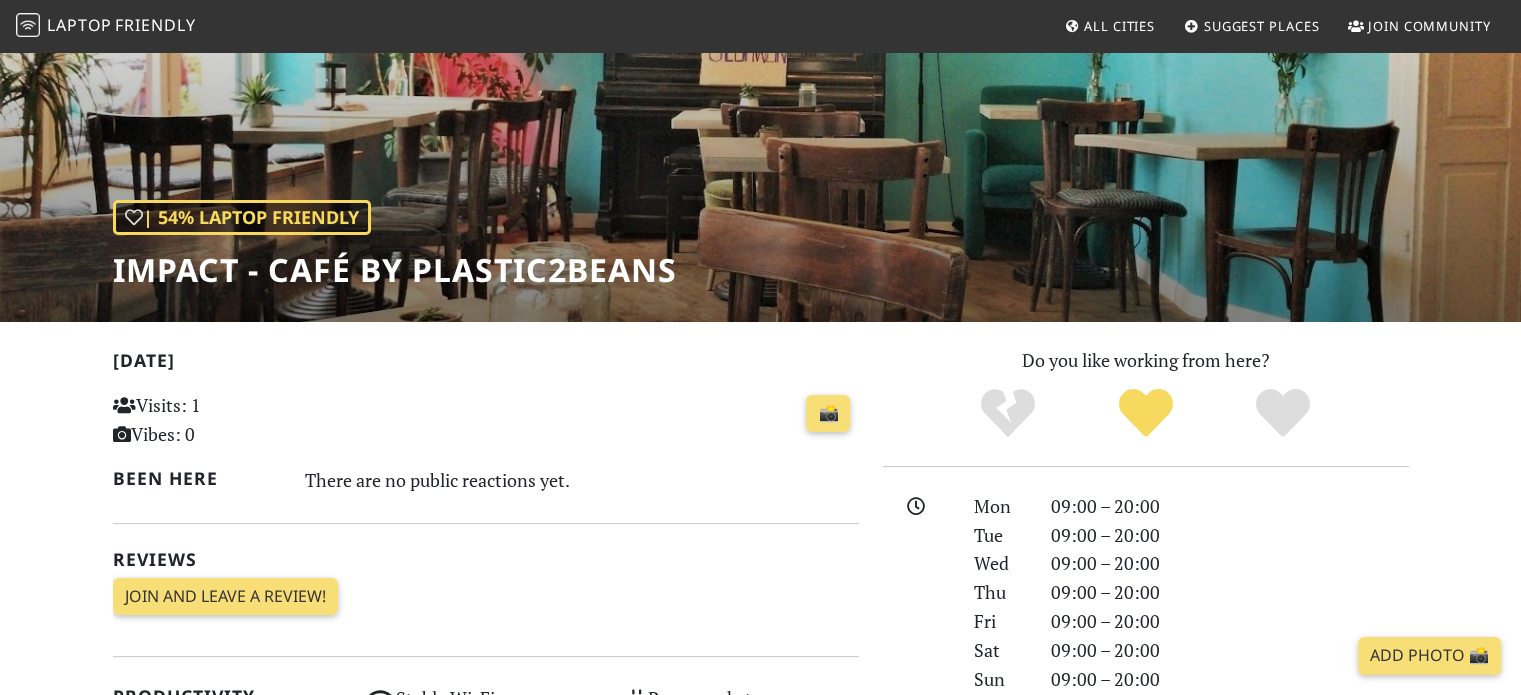 scroll, scrollTop: 144, scrollLeft: 0, axis: vertical 